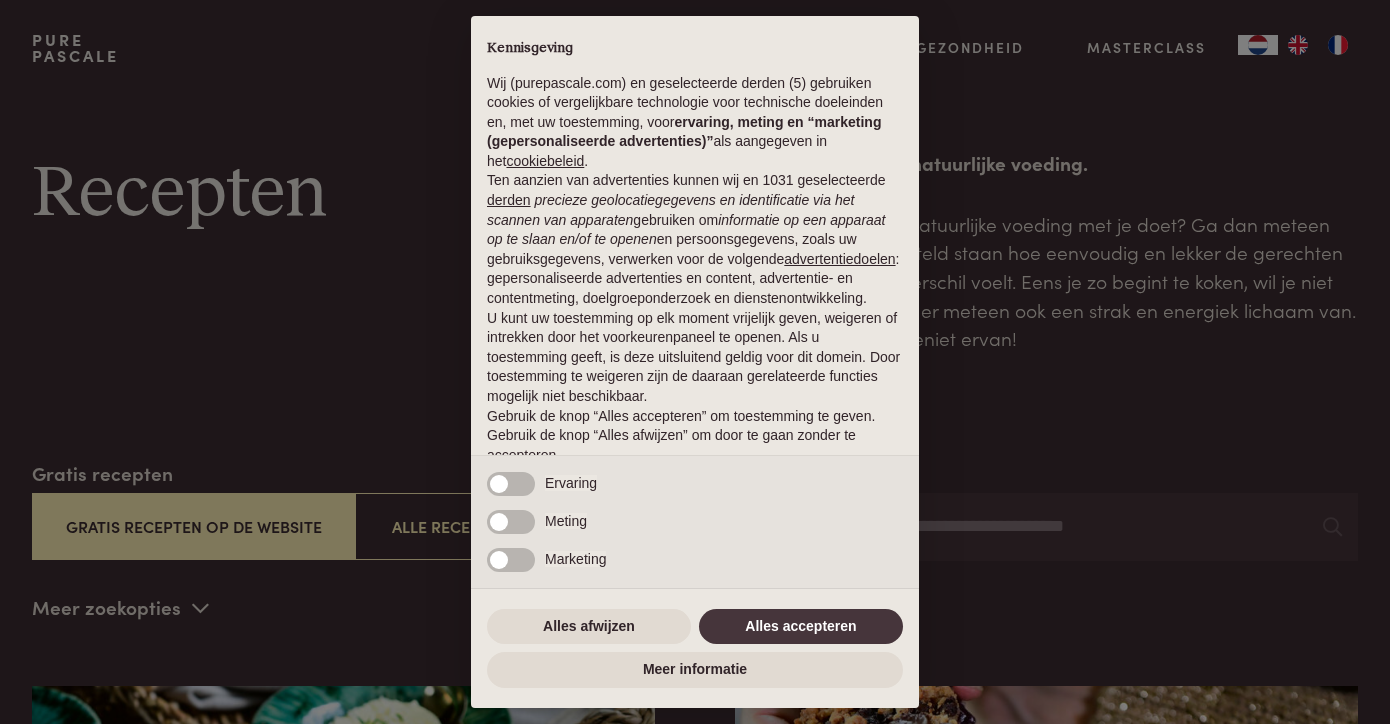scroll, scrollTop: 0, scrollLeft: 0, axis: both 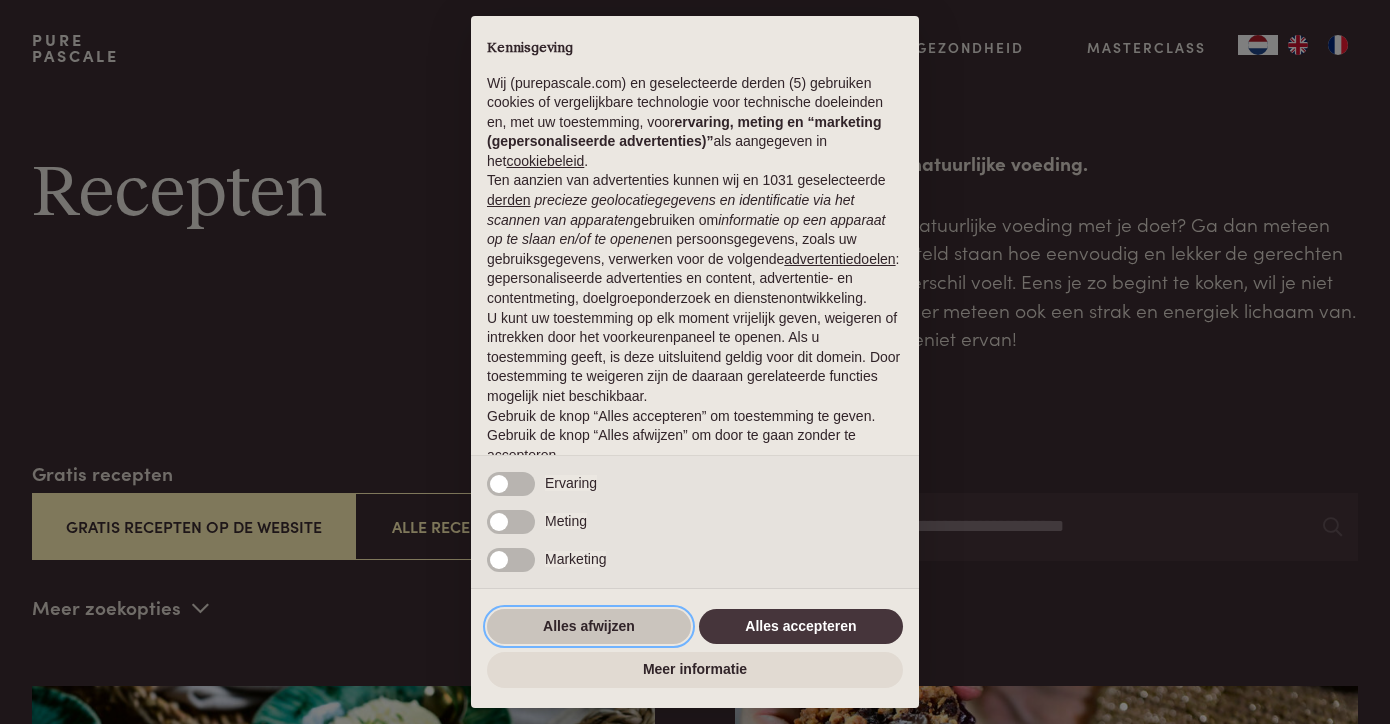 click on "Alles afwijzen" at bounding box center (589, 627) 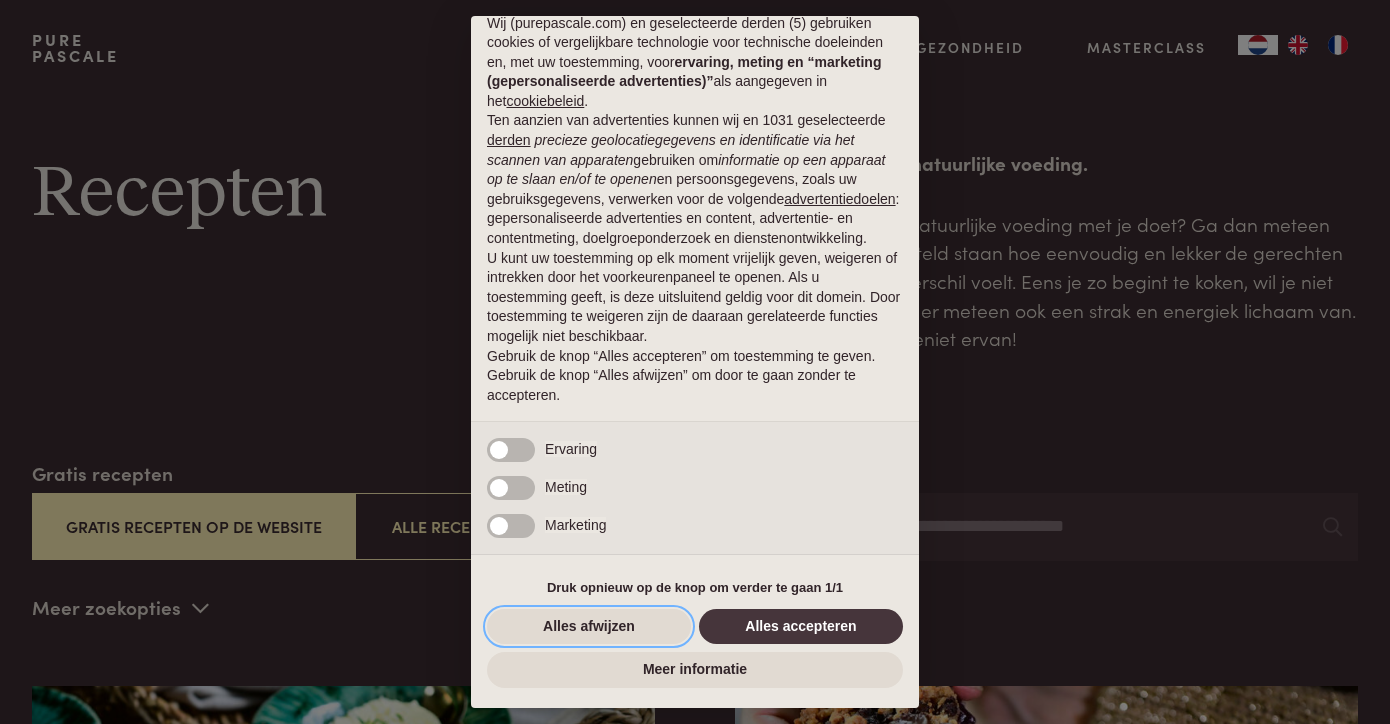 click on "Alles afwijzen" at bounding box center [589, 627] 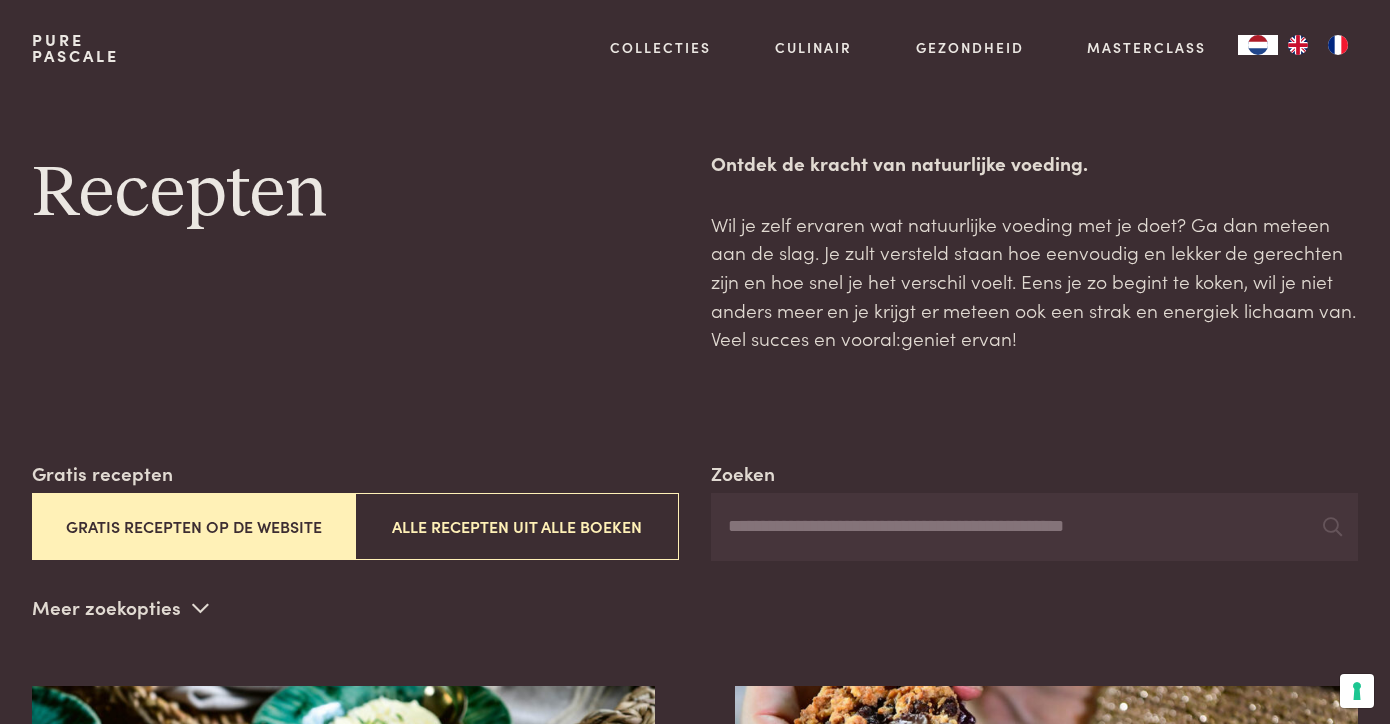 click on "Zoeken" at bounding box center (1034, 527) 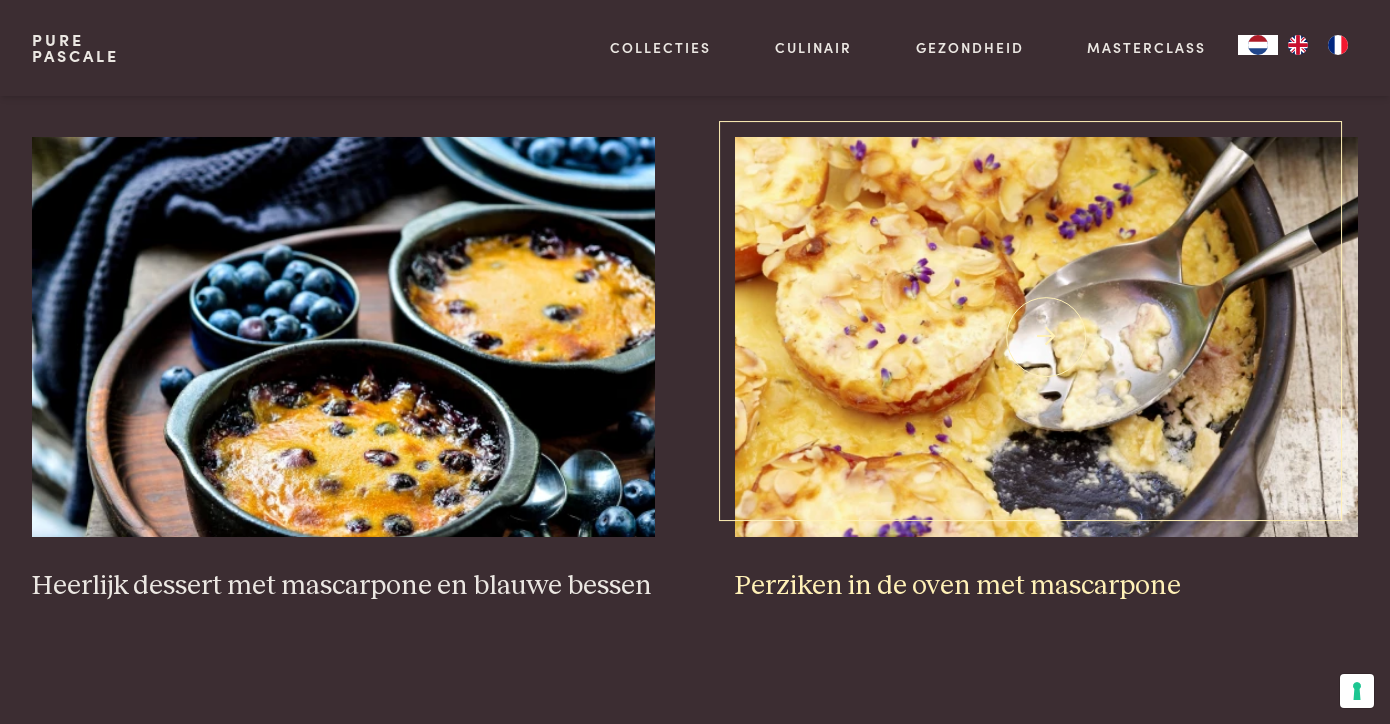 scroll, scrollTop: 542, scrollLeft: 0, axis: vertical 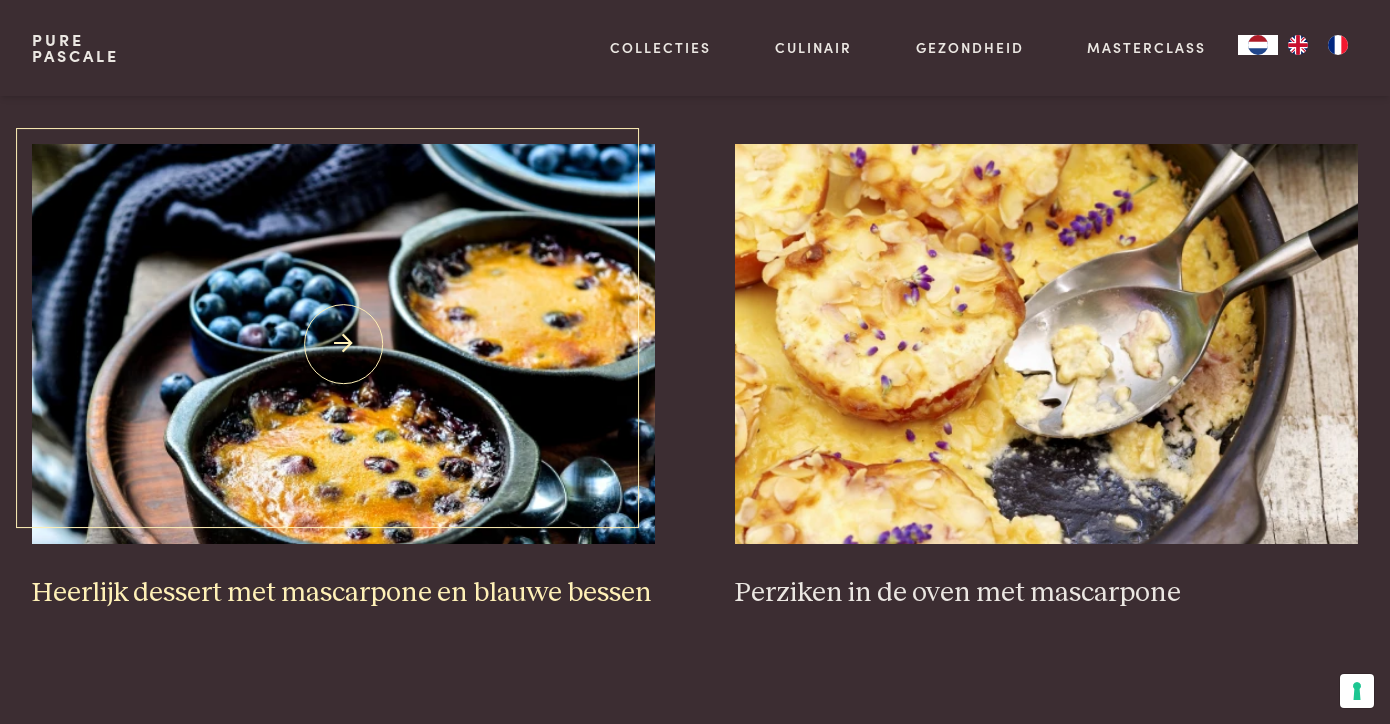 click at bounding box center (343, 344) 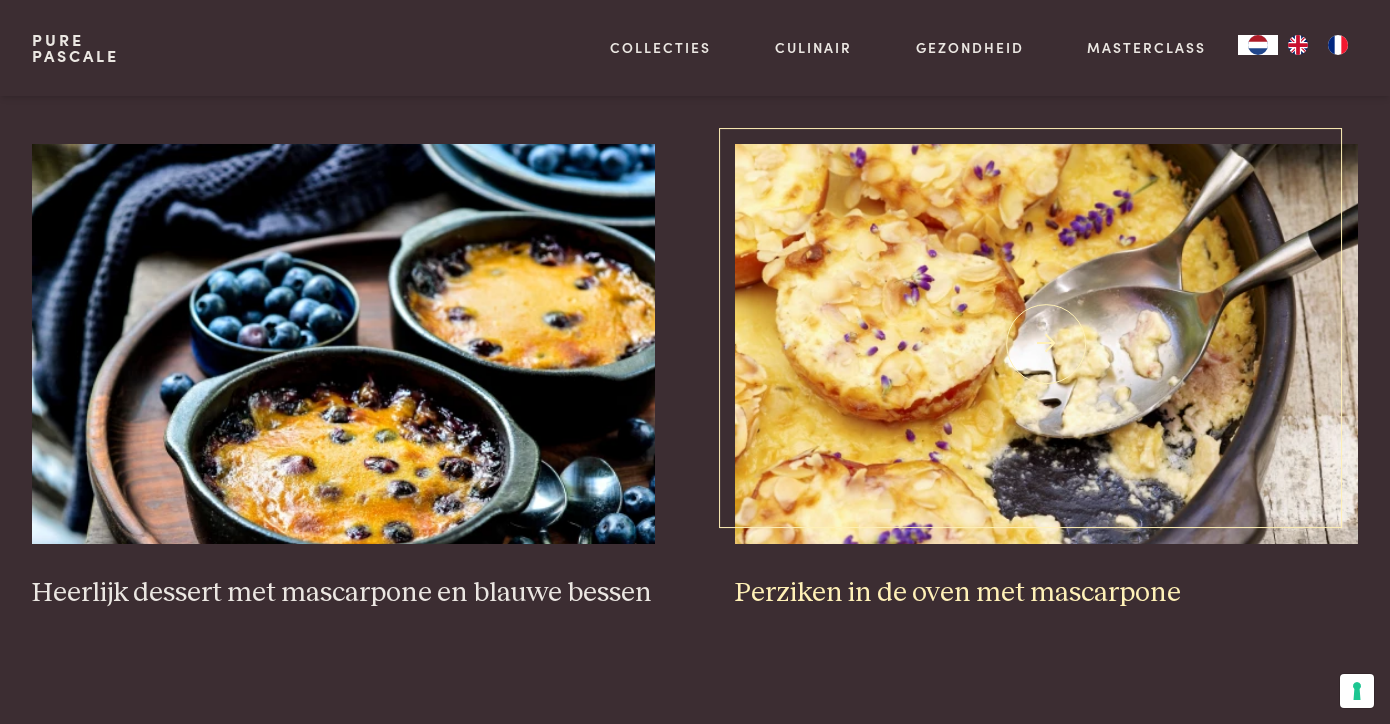 click at bounding box center [1046, 344] 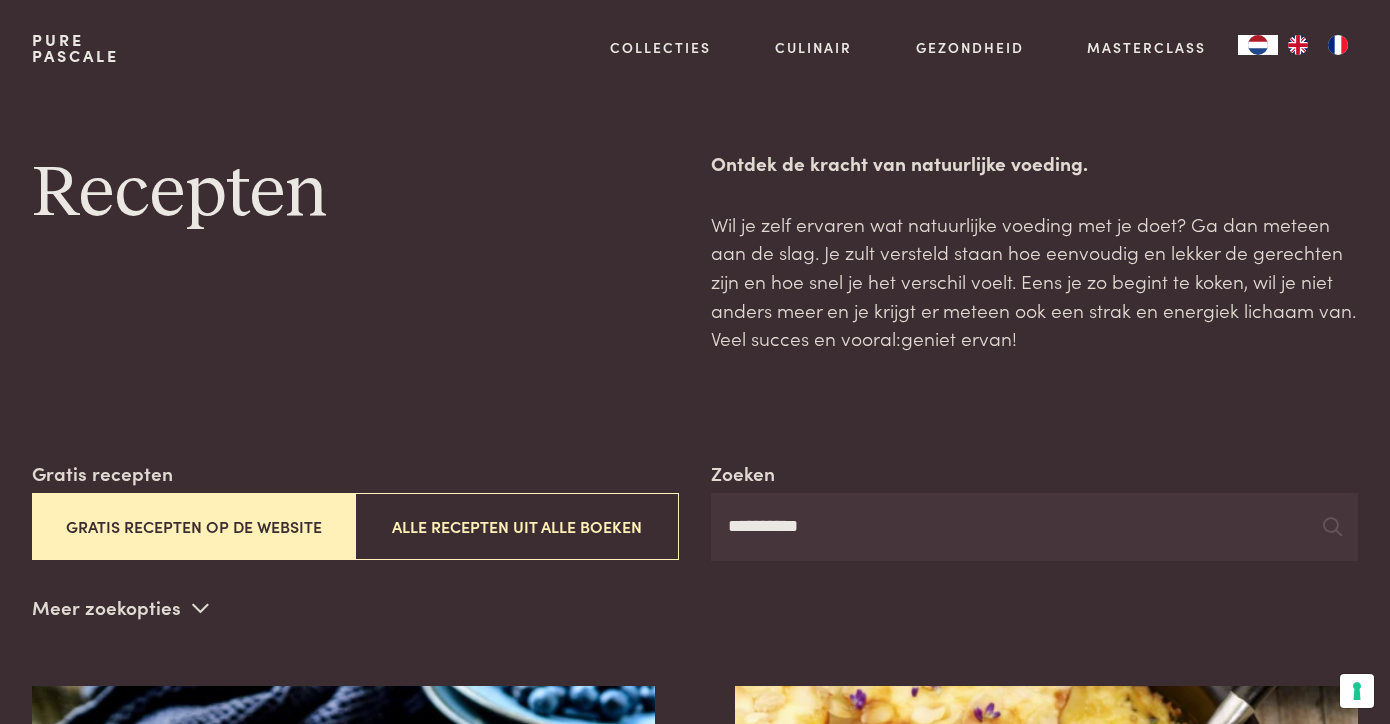 scroll, scrollTop: 0, scrollLeft: 0, axis: both 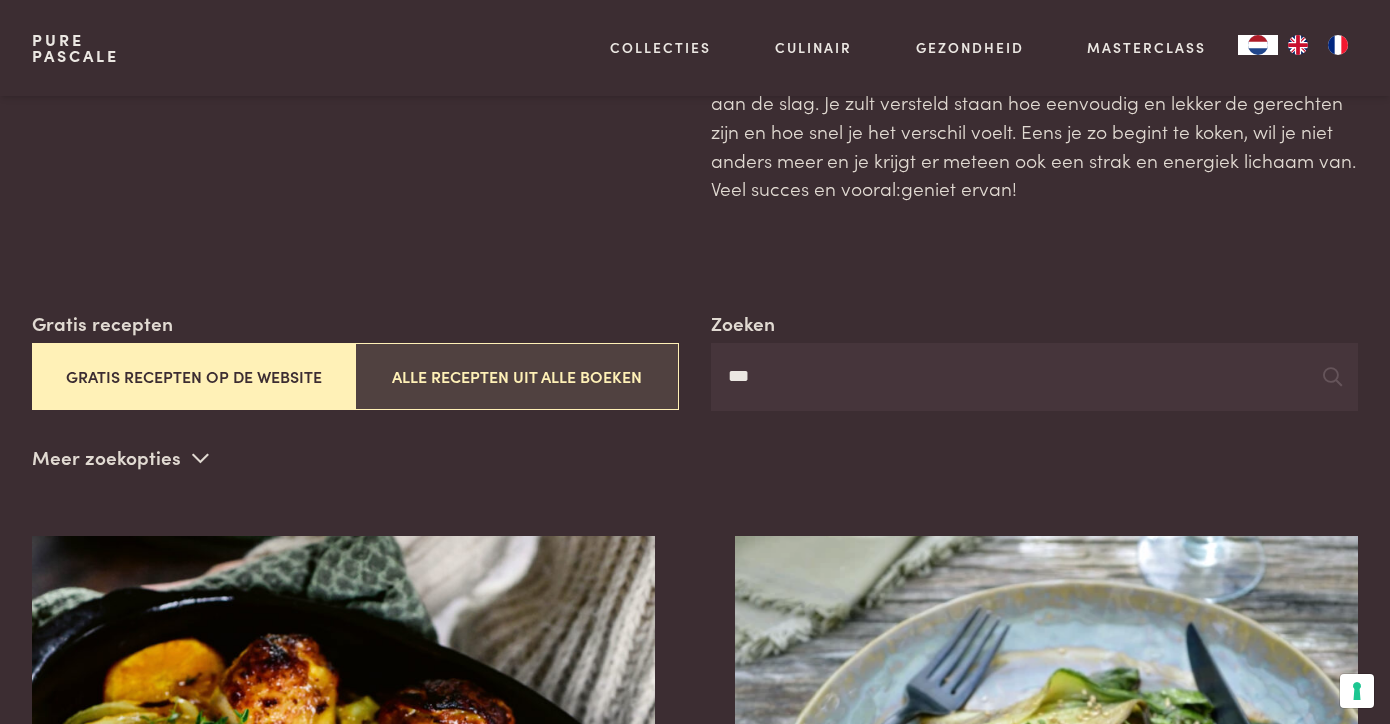 type on "***" 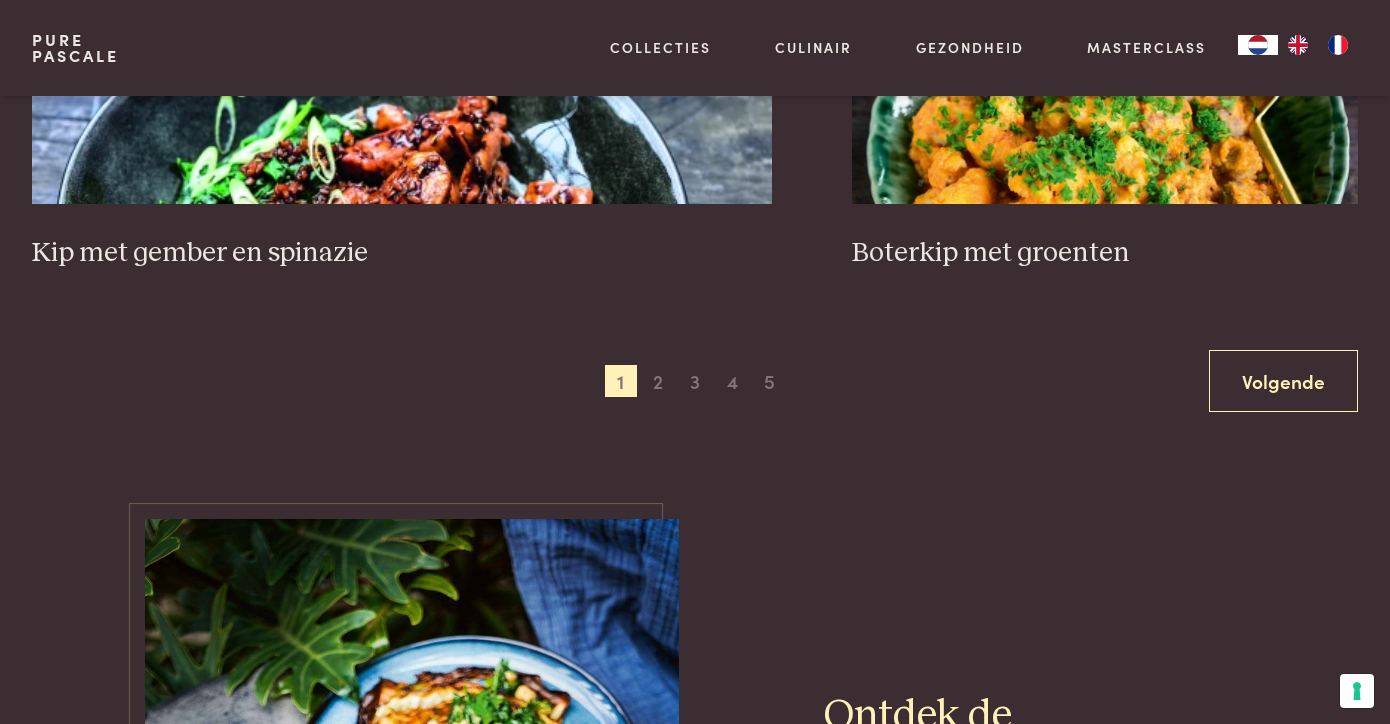scroll, scrollTop: 3683, scrollLeft: 0, axis: vertical 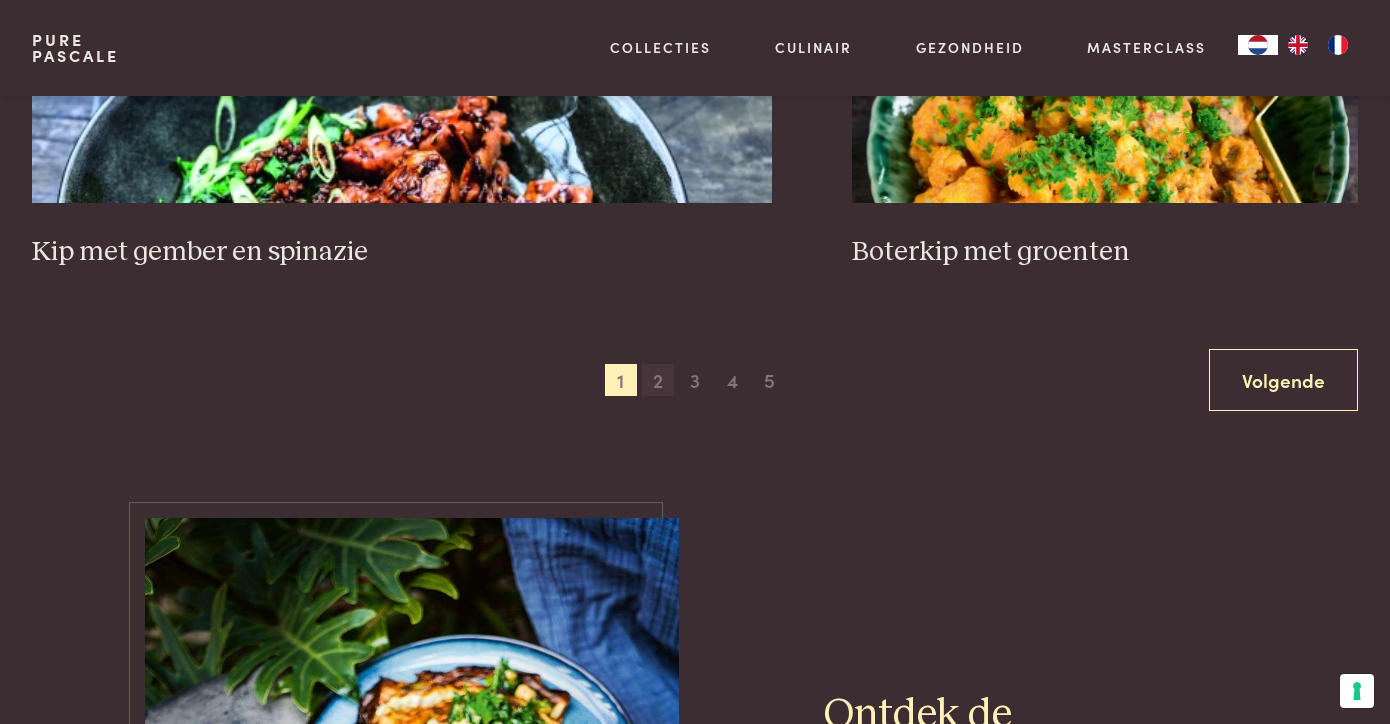 click on "2" at bounding box center [658, 380] 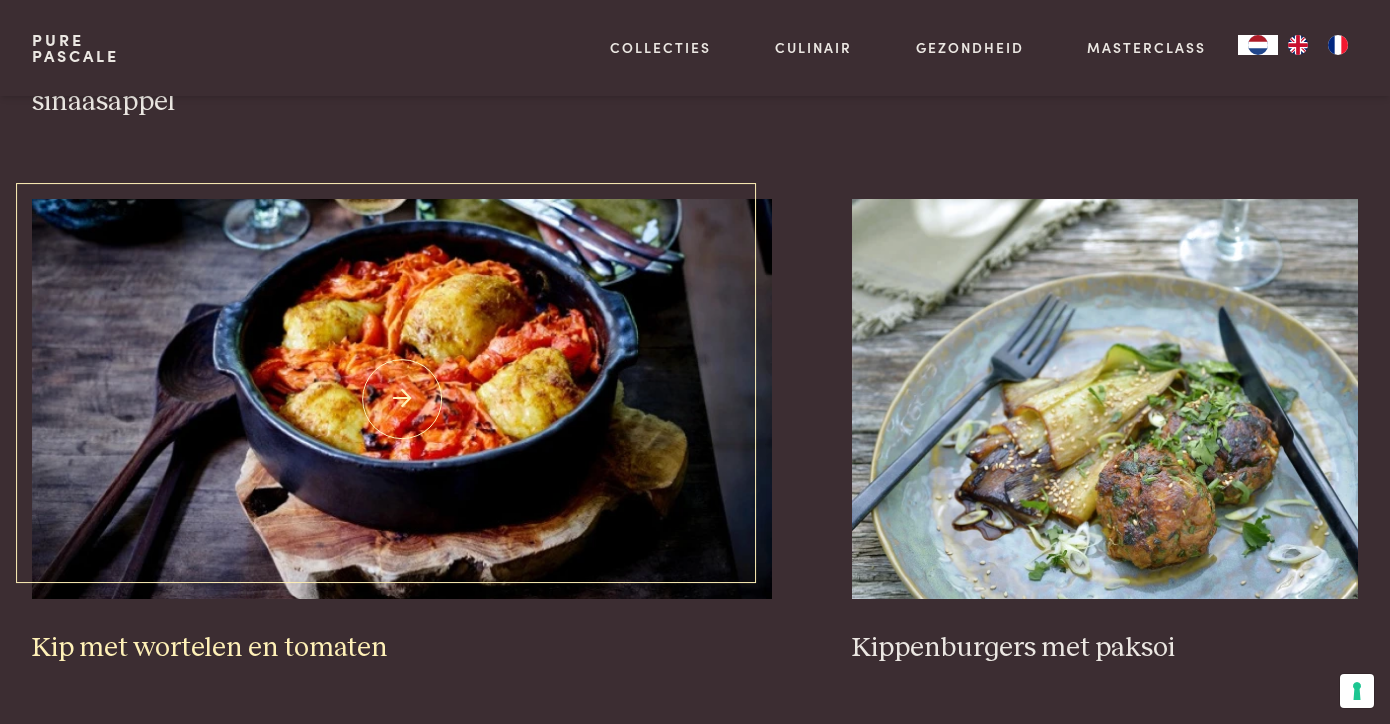 scroll, scrollTop: 1614, scrollLeft: 0, axis: vertical 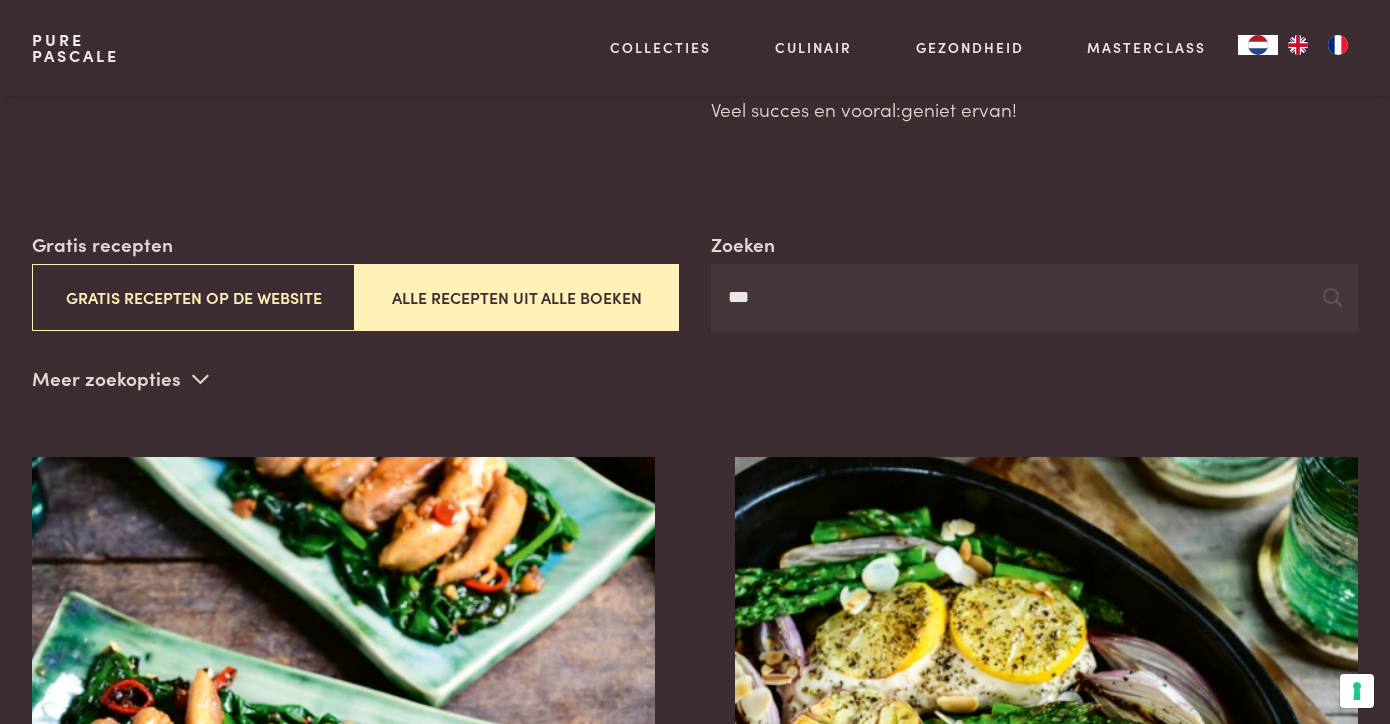 click at bounding box center (200, 378) 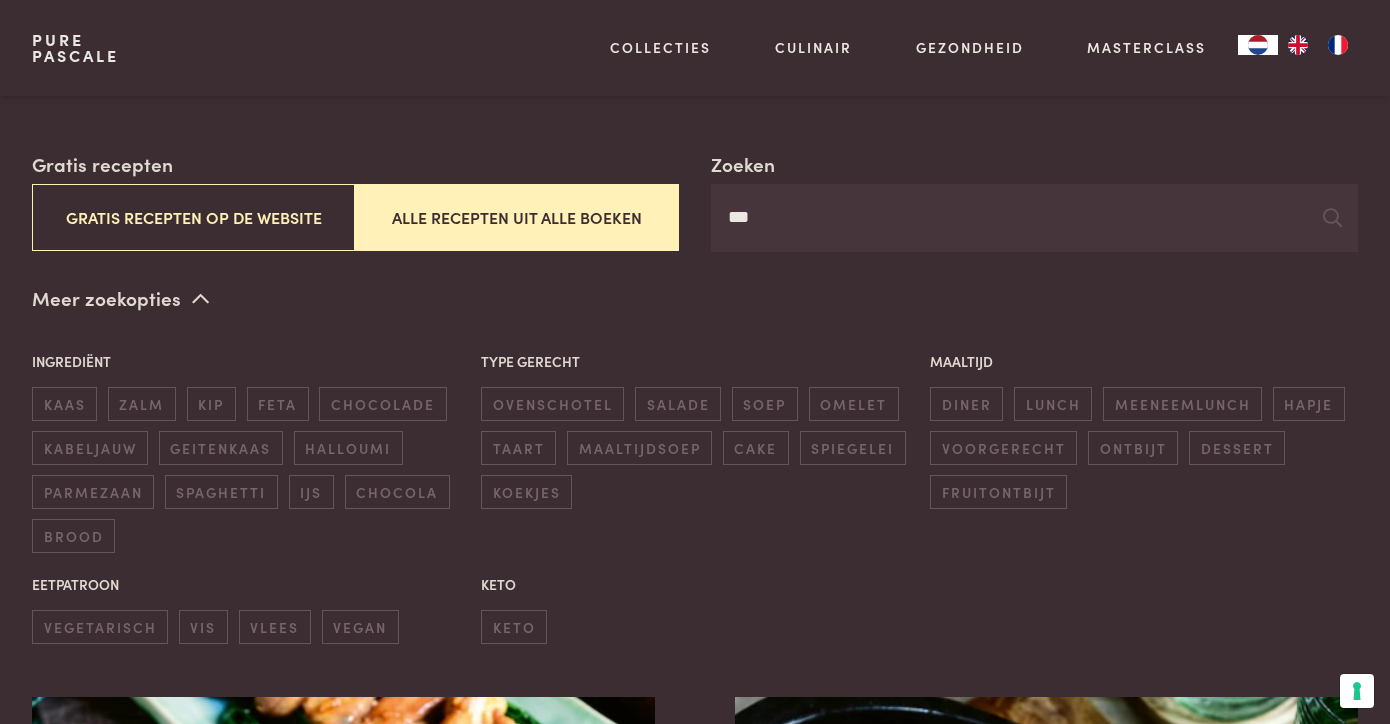 scroll, scrollTop: 310, scrollLeft: 0, axis: vertical 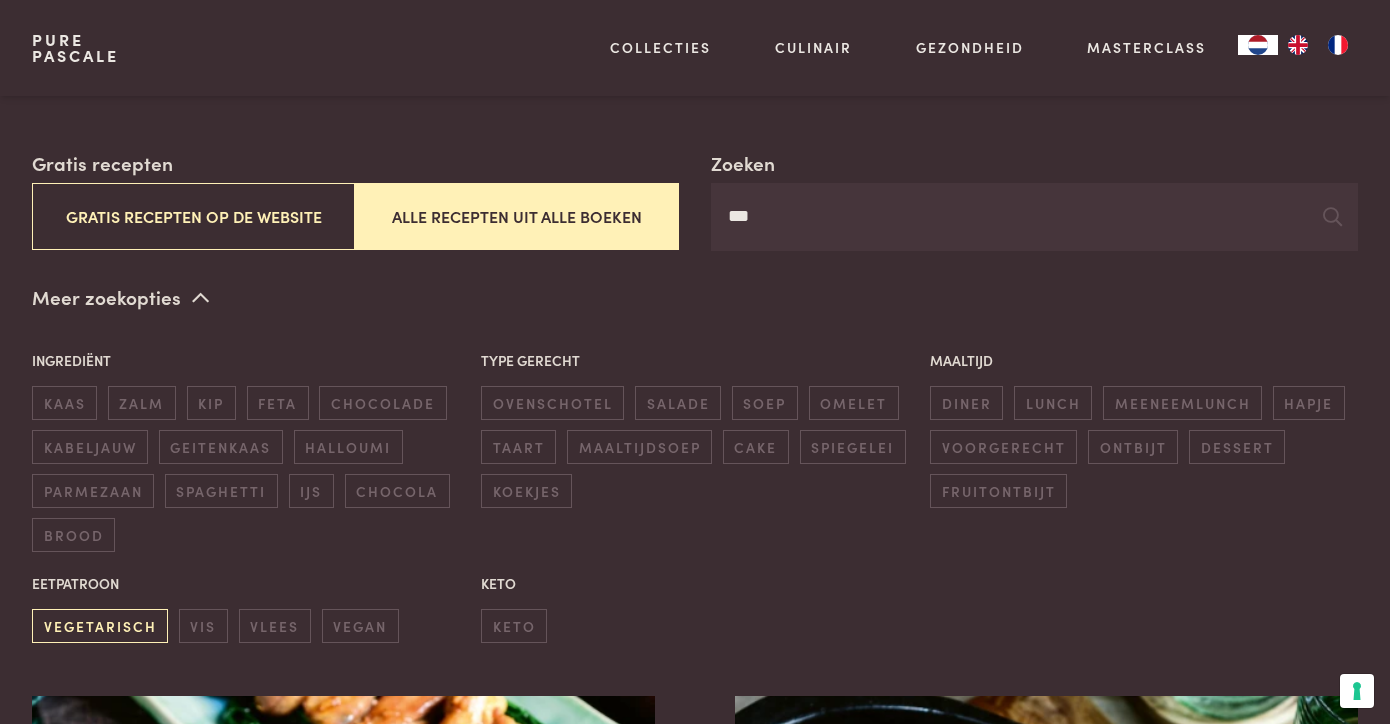 click on "vegetarisch" at bounding box center (100, 625) 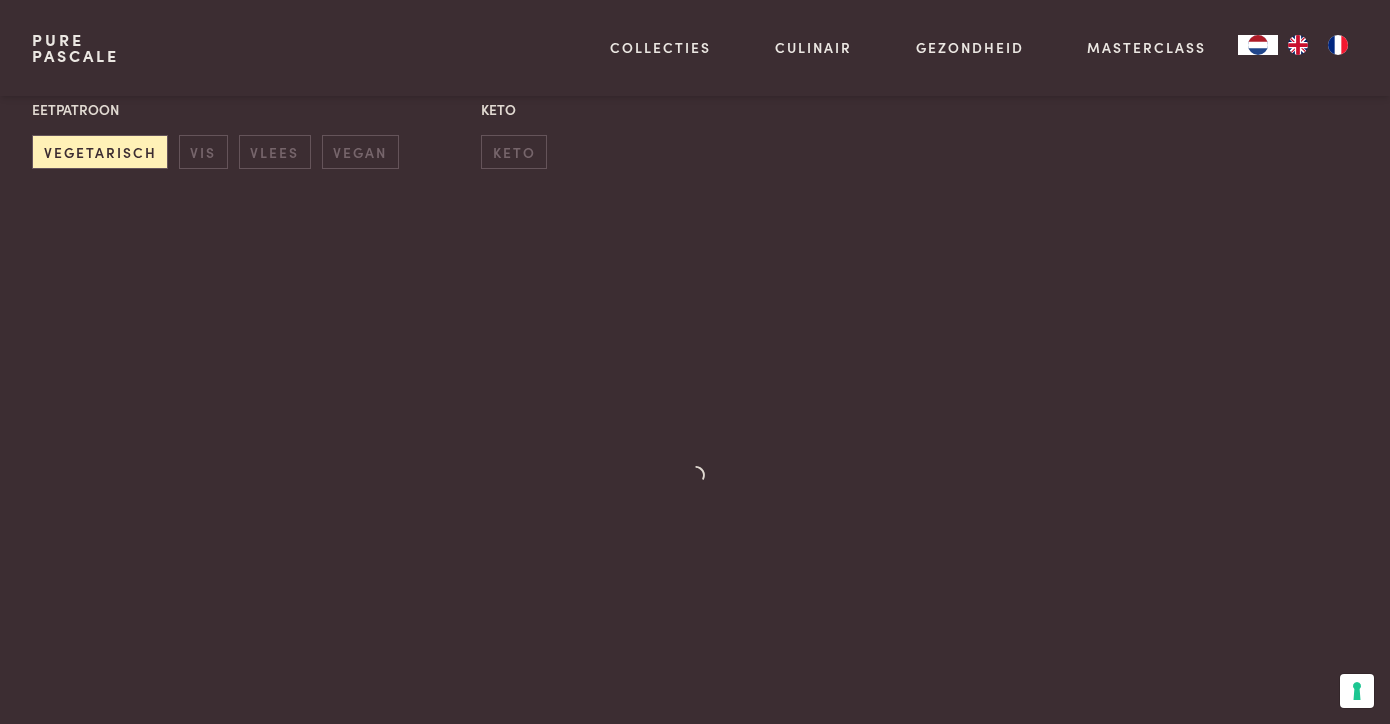 scroll, scrollTop: 785, scrollLeft: 0, axis: vertical 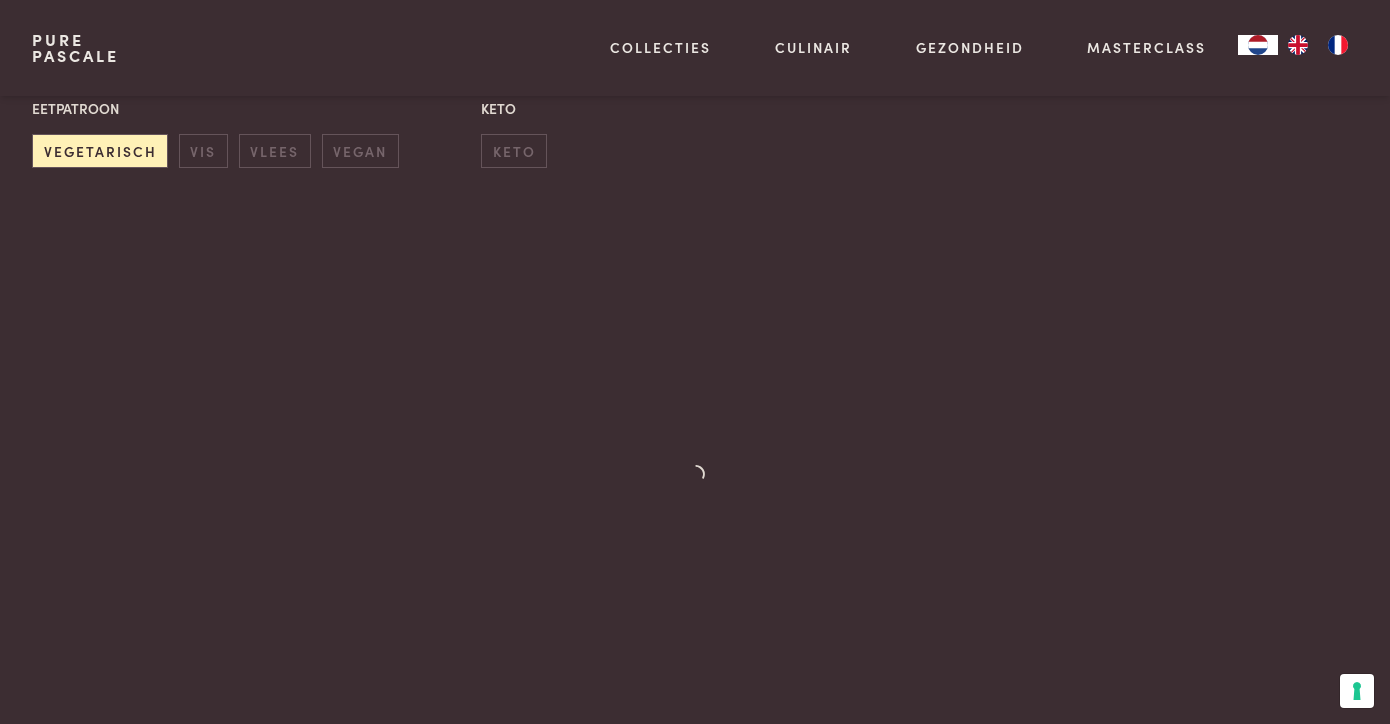 click at bounding box center (695, 506) 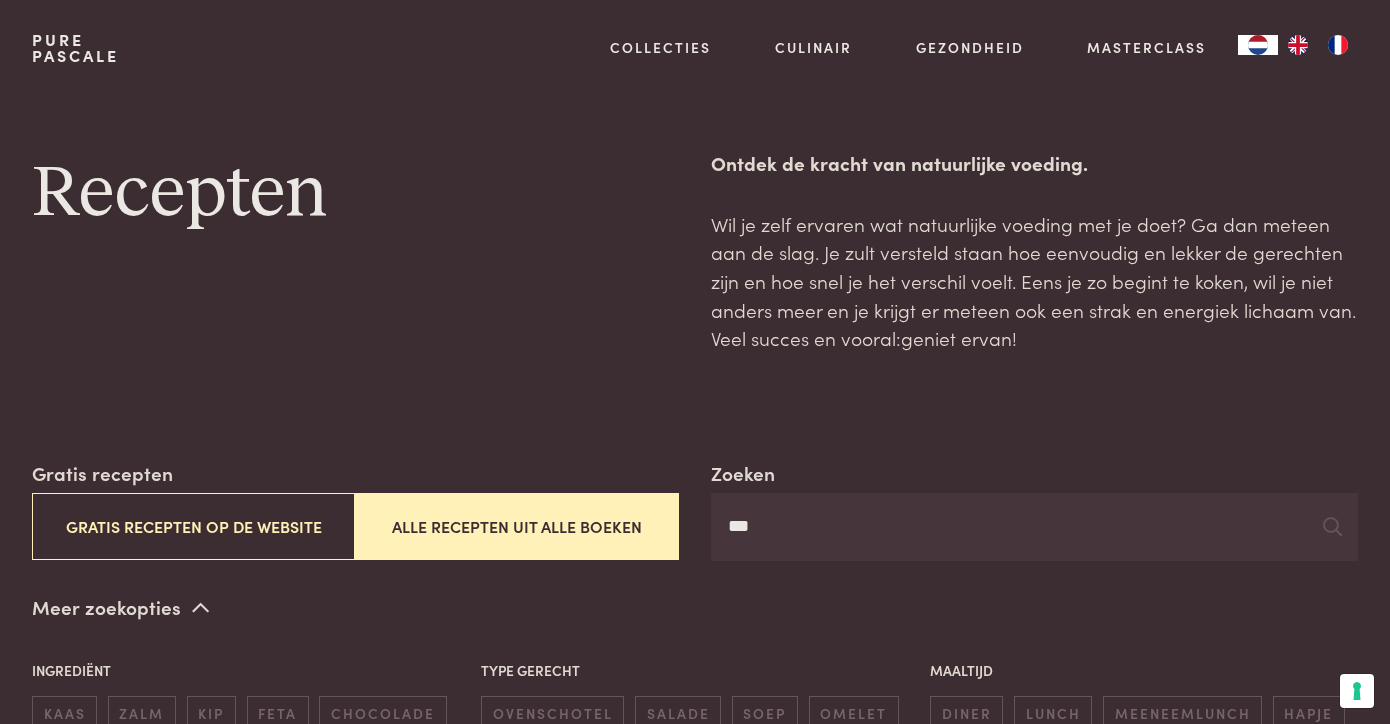 scroll, scrollTop: 0, scrollLeft: 0, axis: both 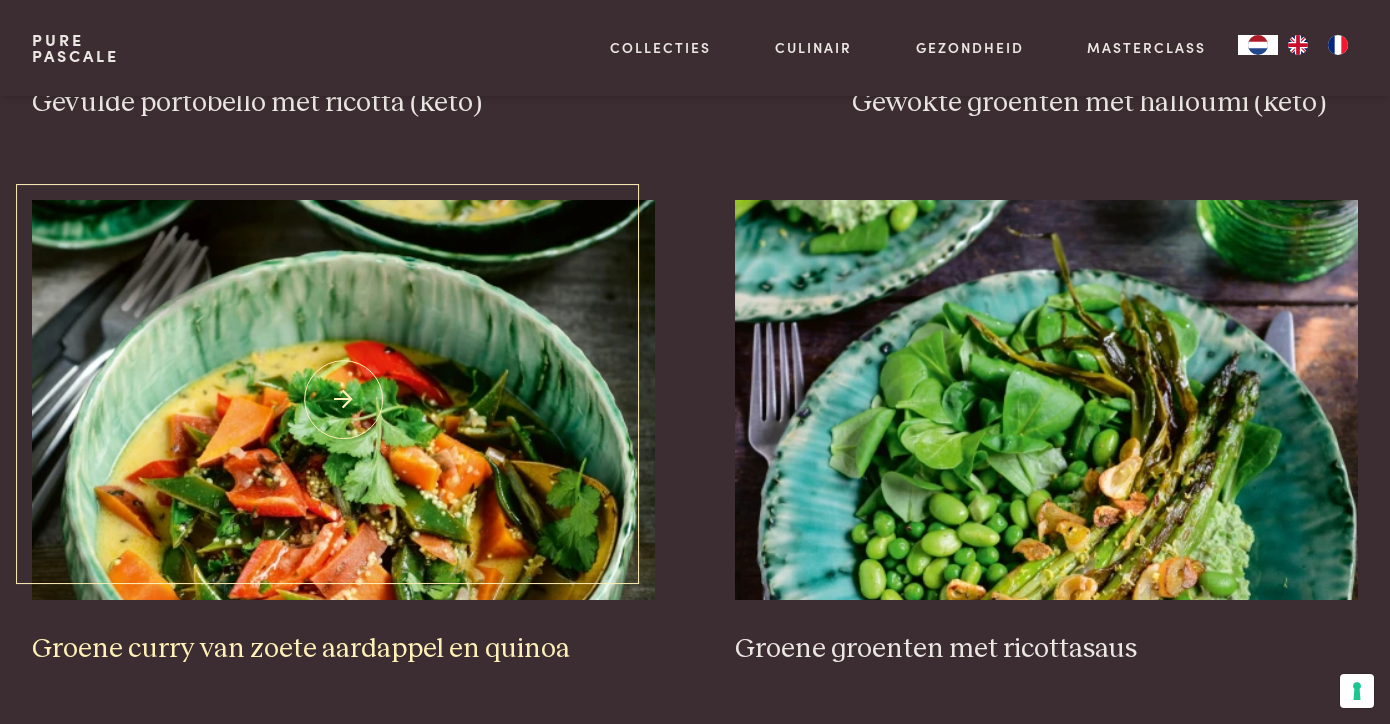 type 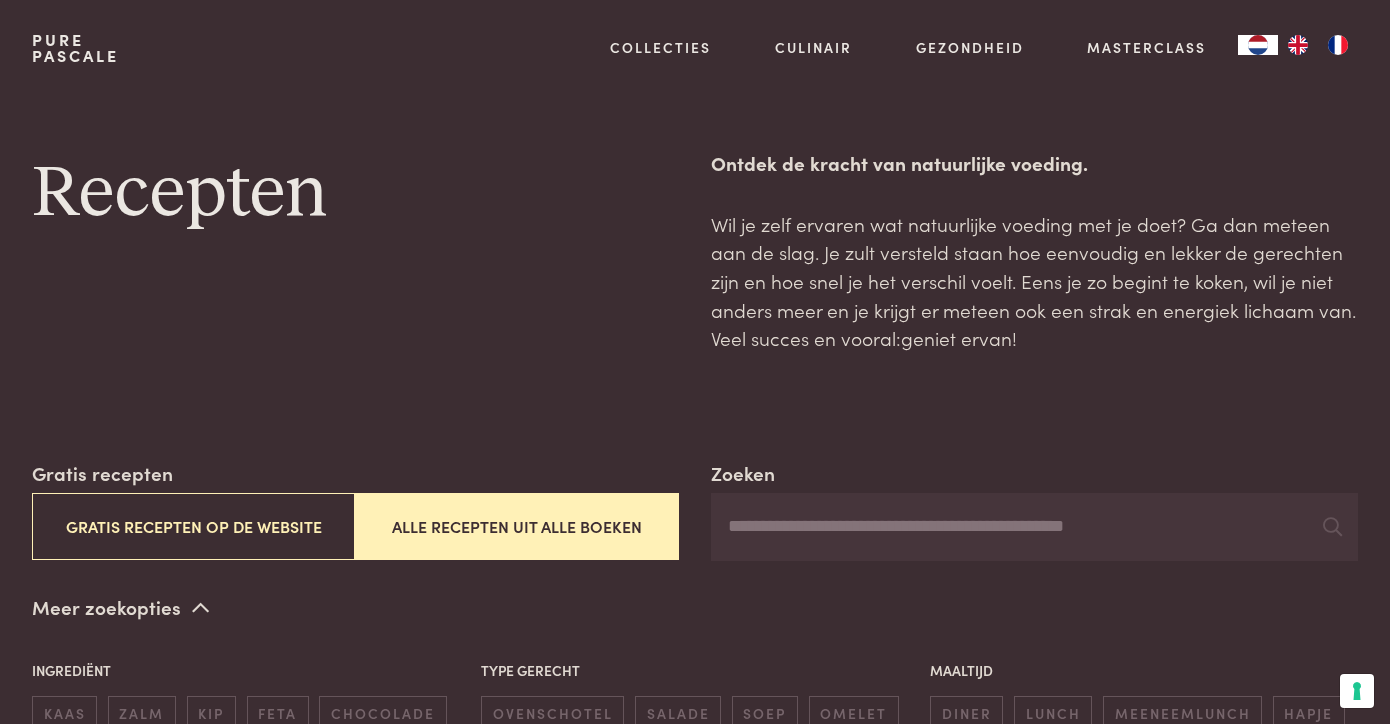 click on "Zoeken" at bounding box center (1034, 527) 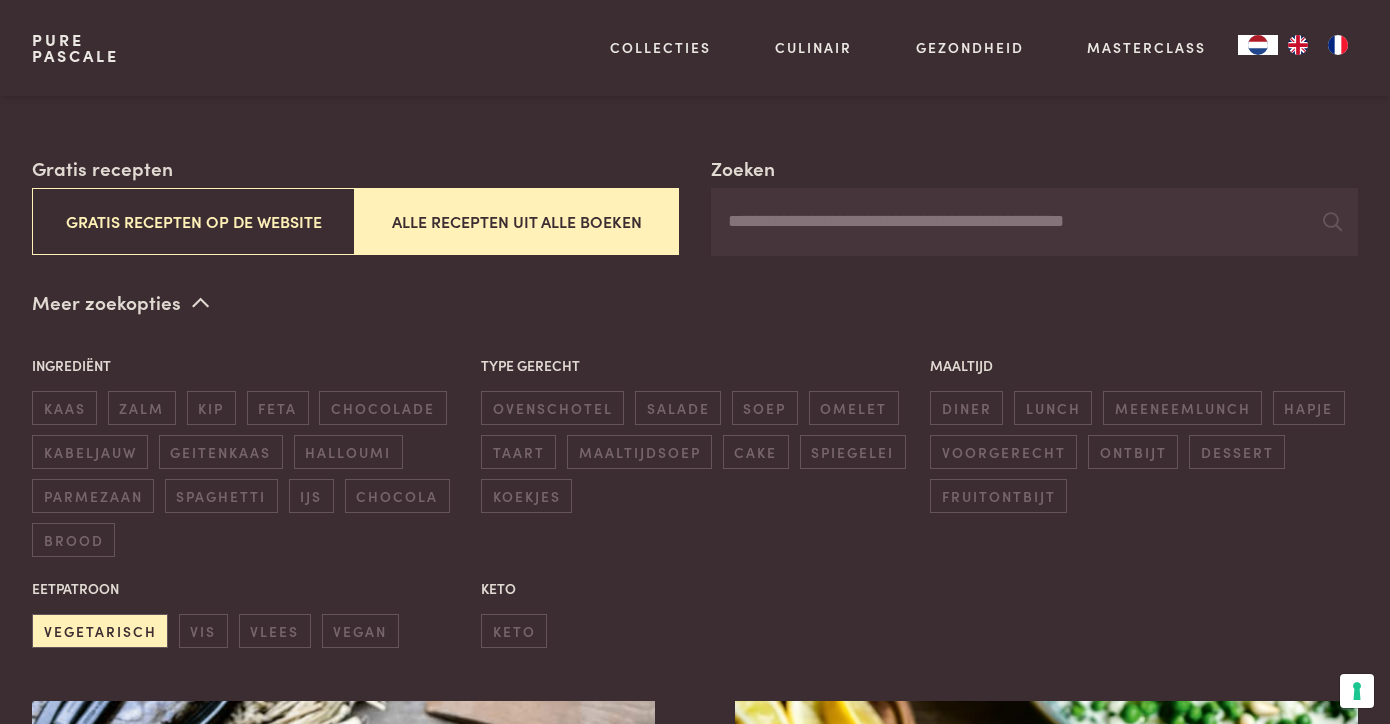 scroll, scrollTop: 306, scrollLeft: 0, axis: vertical 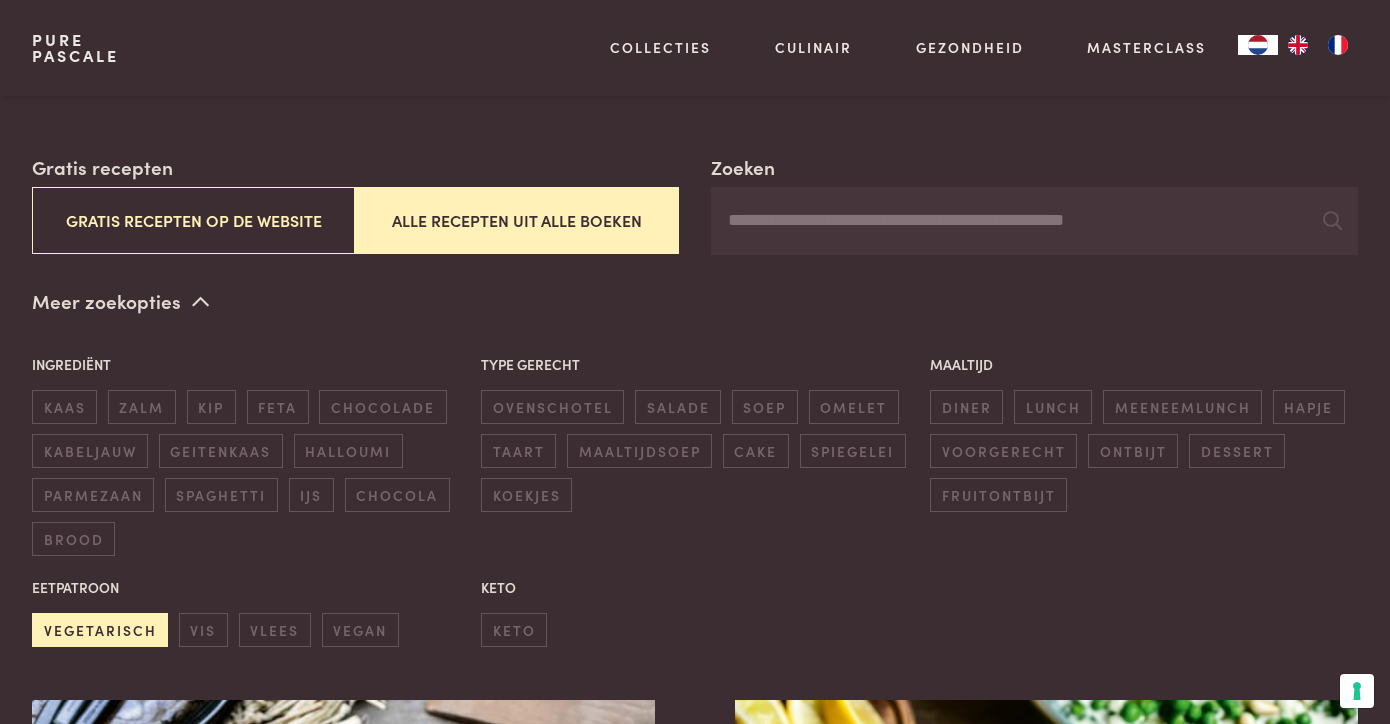 click on "vegetarisch" at bounding box center (100, 629) 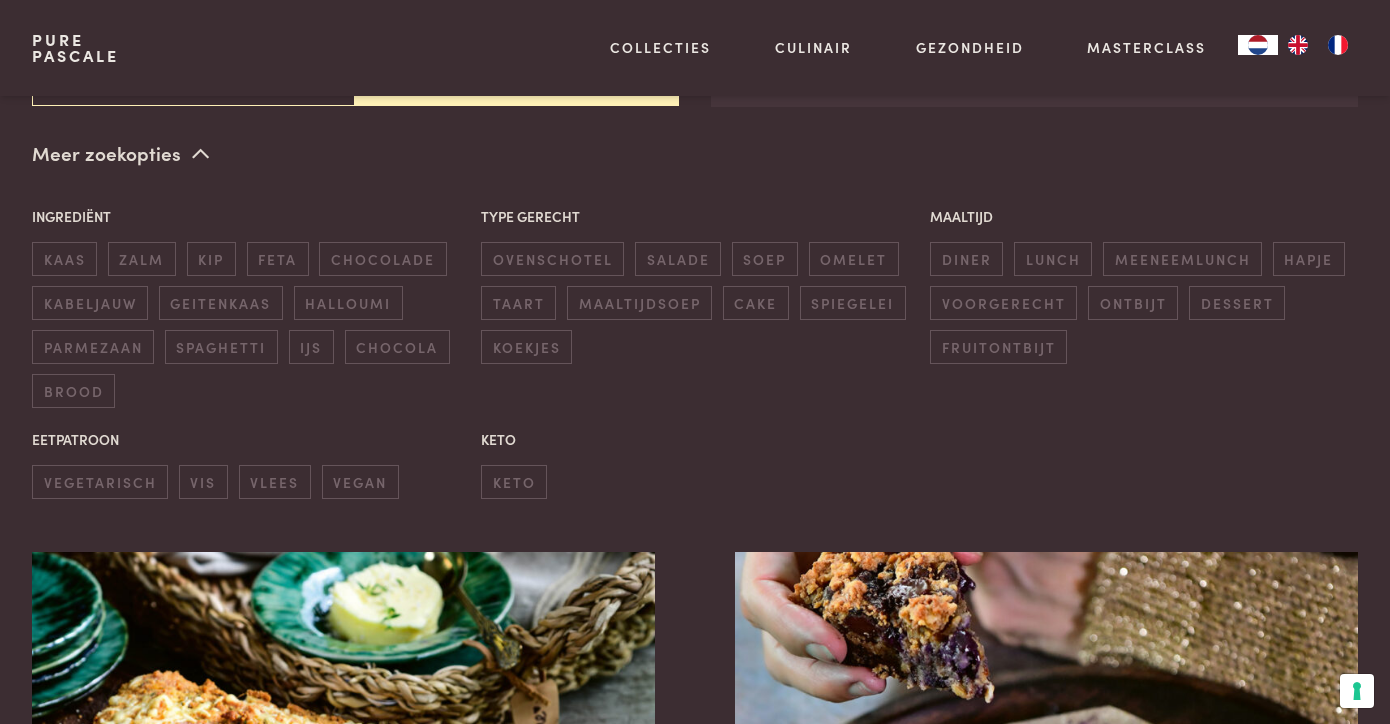 scroll, scrollTop: 455, scrollLeft: 0, axis: vertical 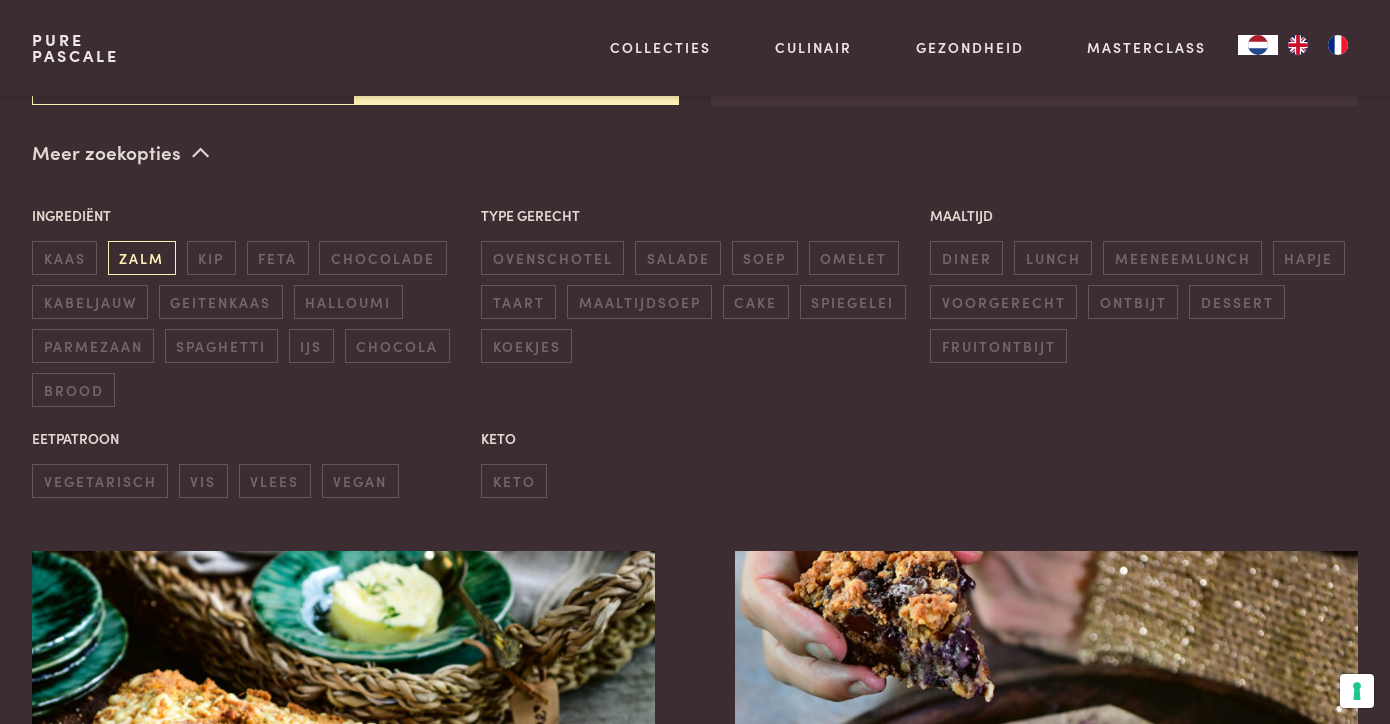 click on "zalm" at bounding box center (142, 257) 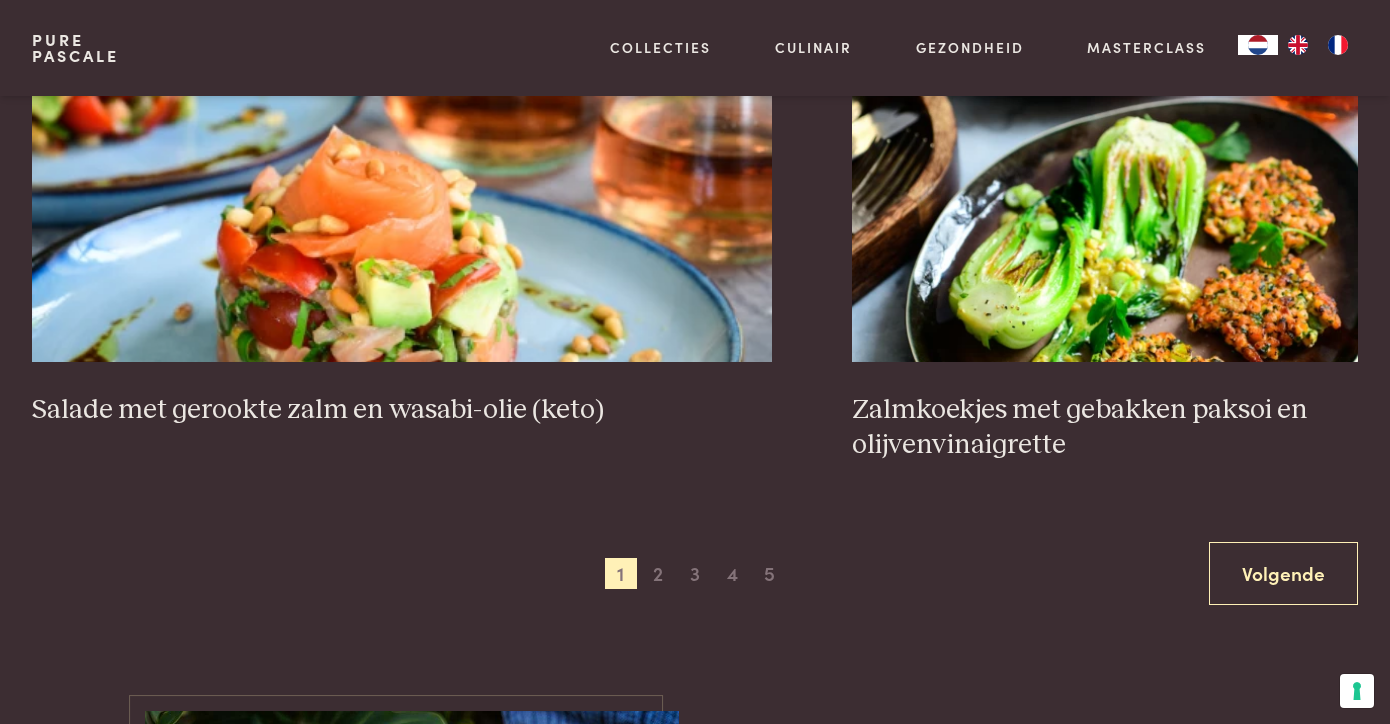 scroll, scrollTop: 3983, scrollLeft: 0, axis: vertical 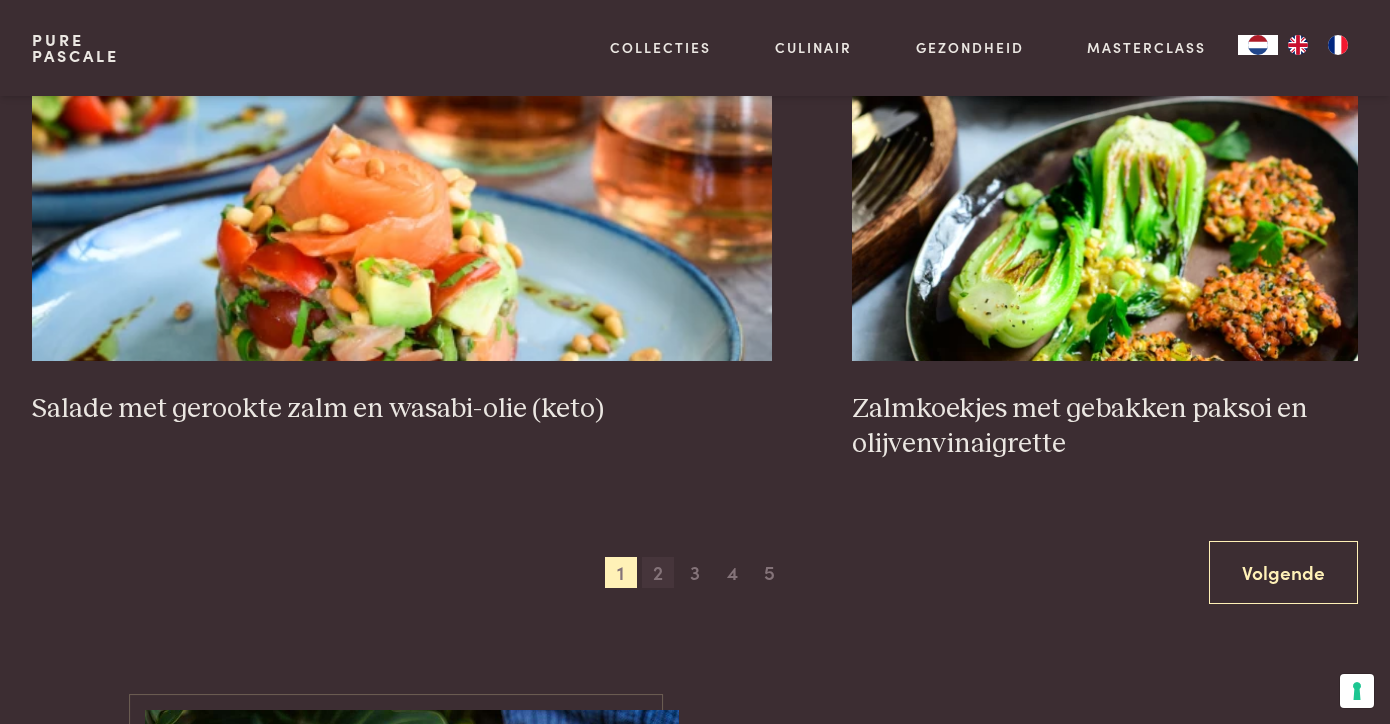 click on "2" at bounding box center (658, 573) 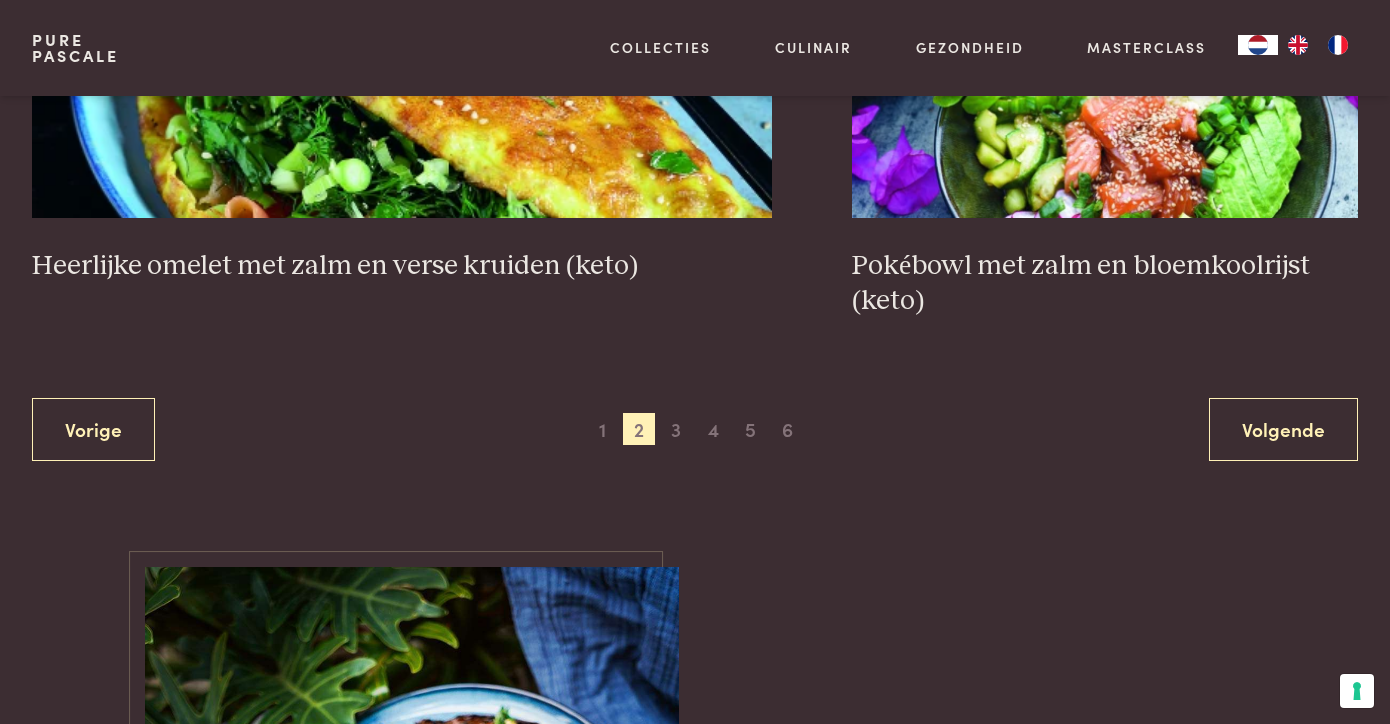 scroll, scrollTop: 4058, scrollLeft: 0, axis: vertical 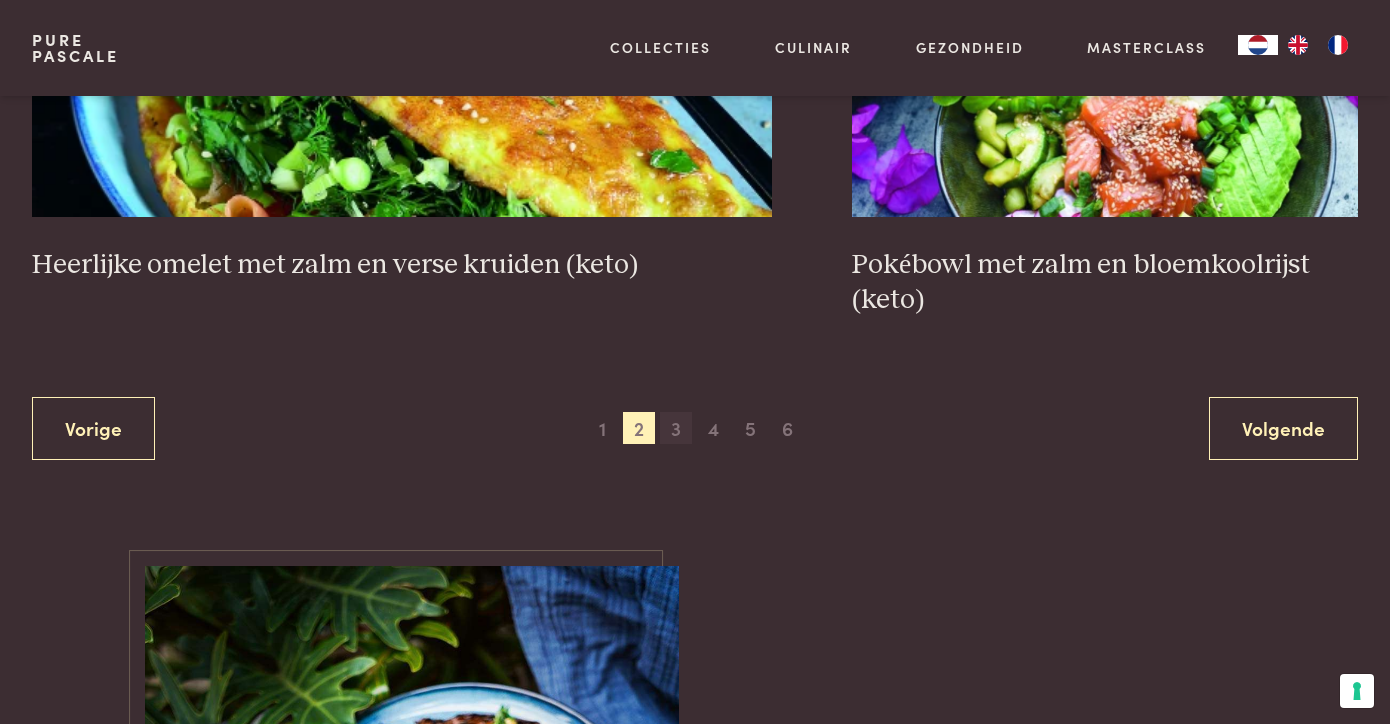 click on "3" at bounding box center (676, 428) 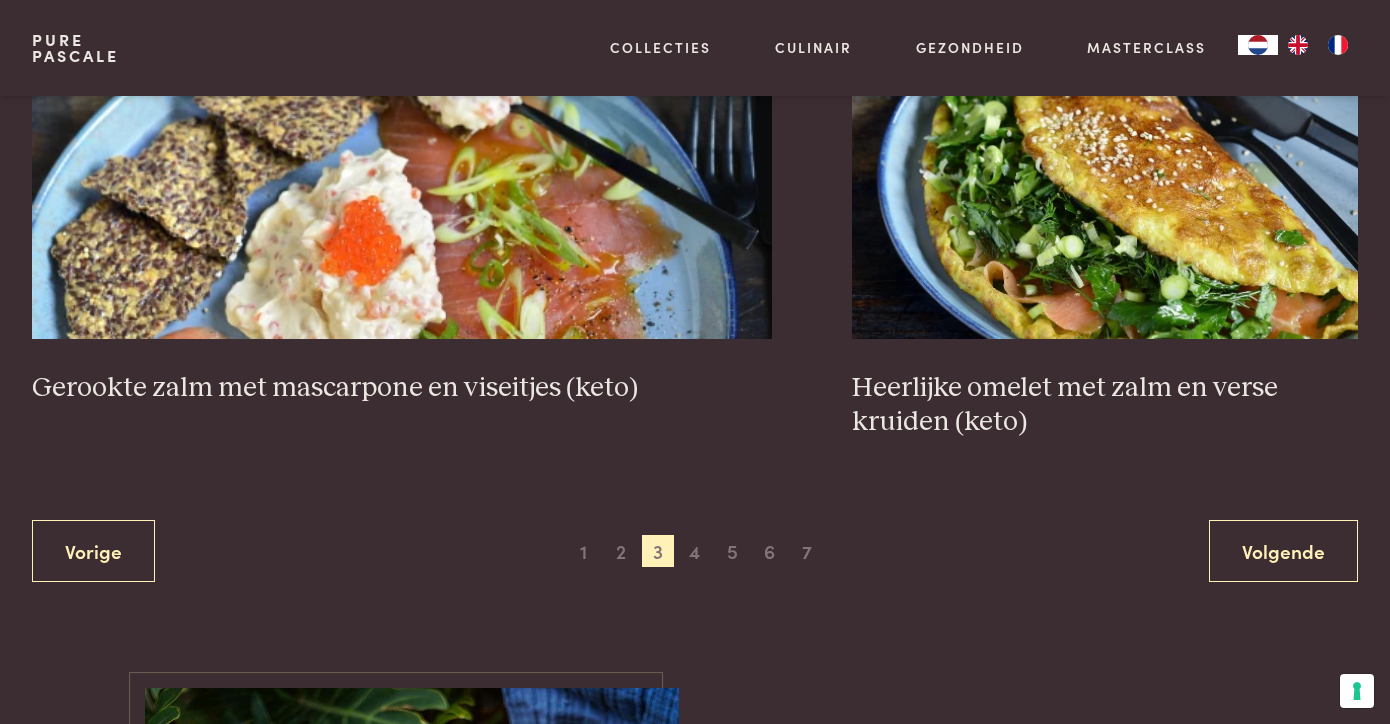 scroll, scrollTop: 3971, scrollLeft: 0, axis: vertical 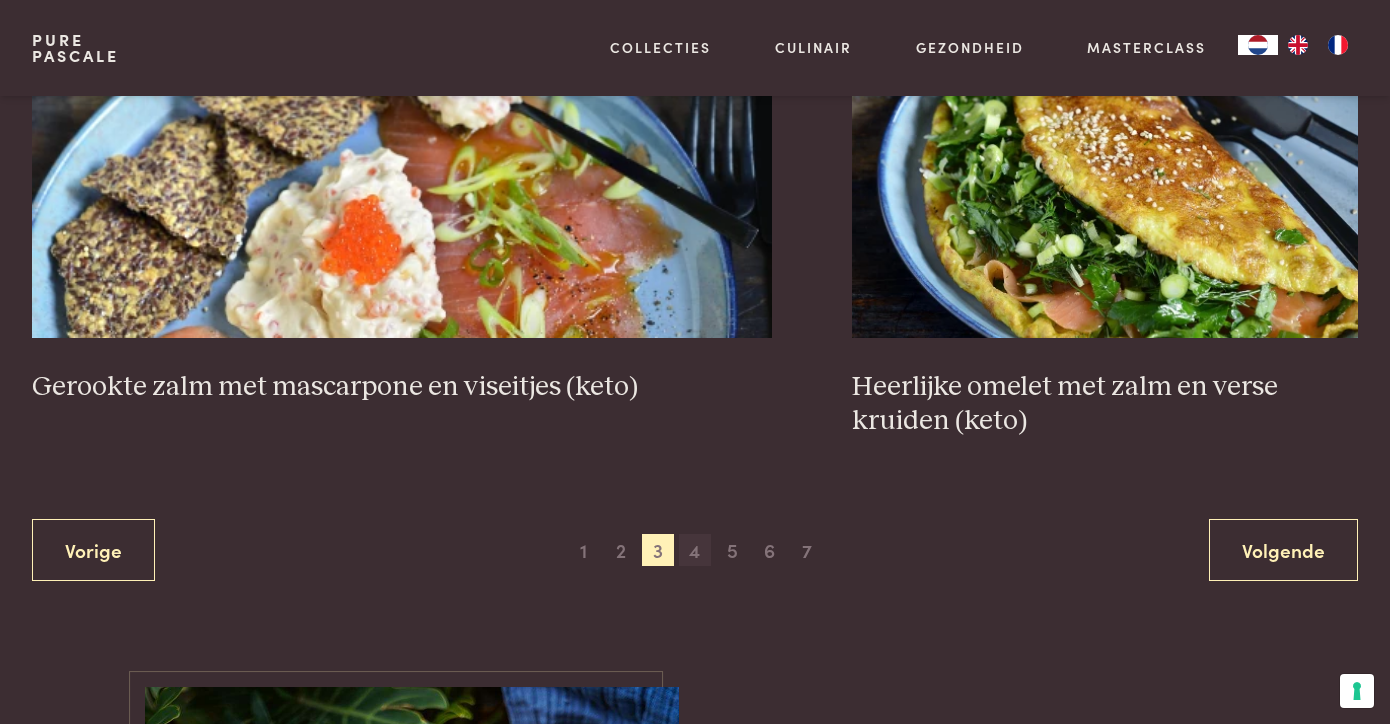 click on "4" at bounding box center (695, 550) 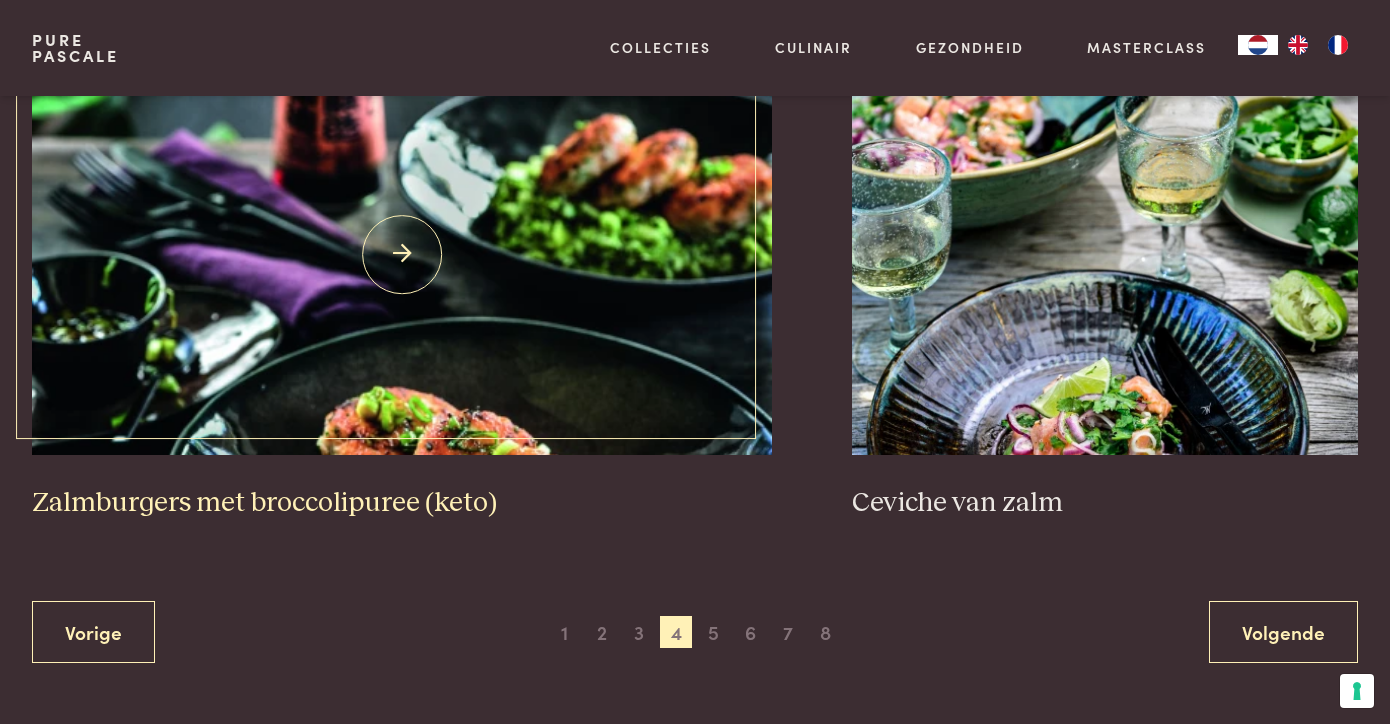 scroll, scrollTop: 3821, scrollLeft: 0, axis: vertical 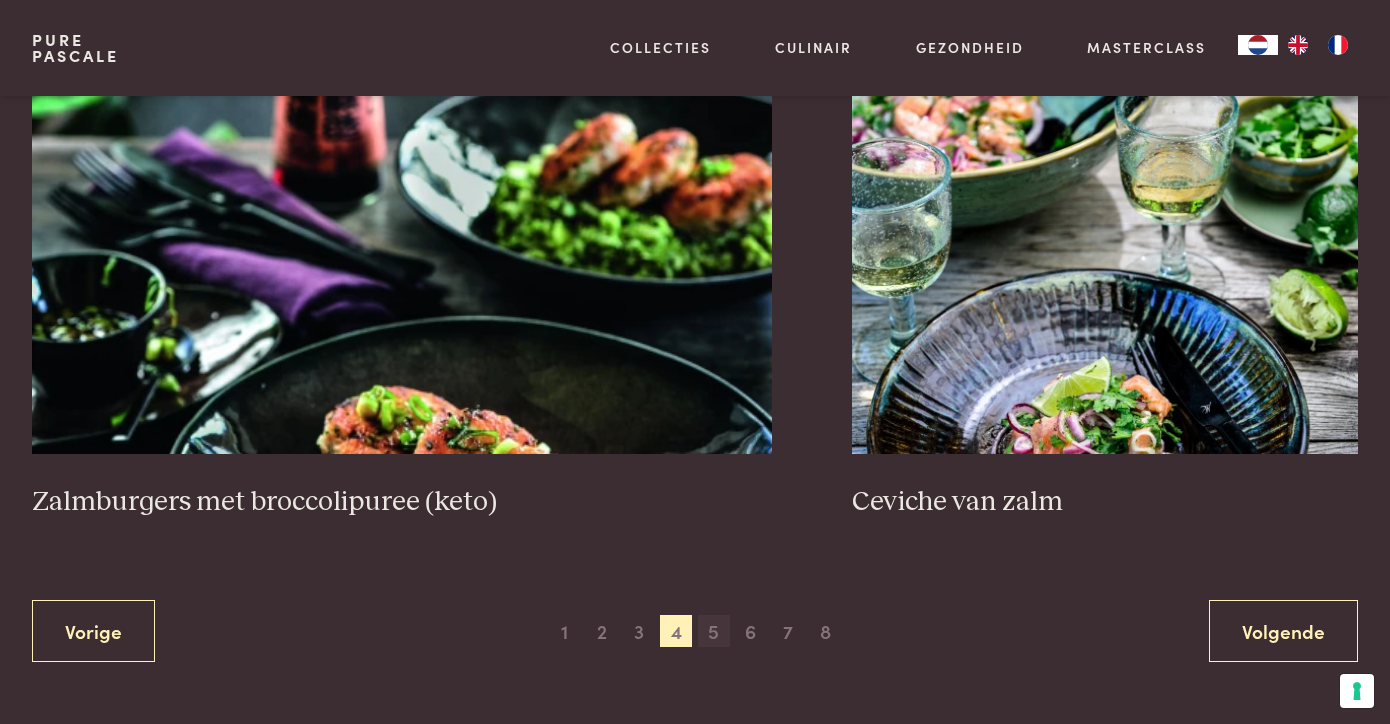 click on "5" at bounding box center [714, 631] 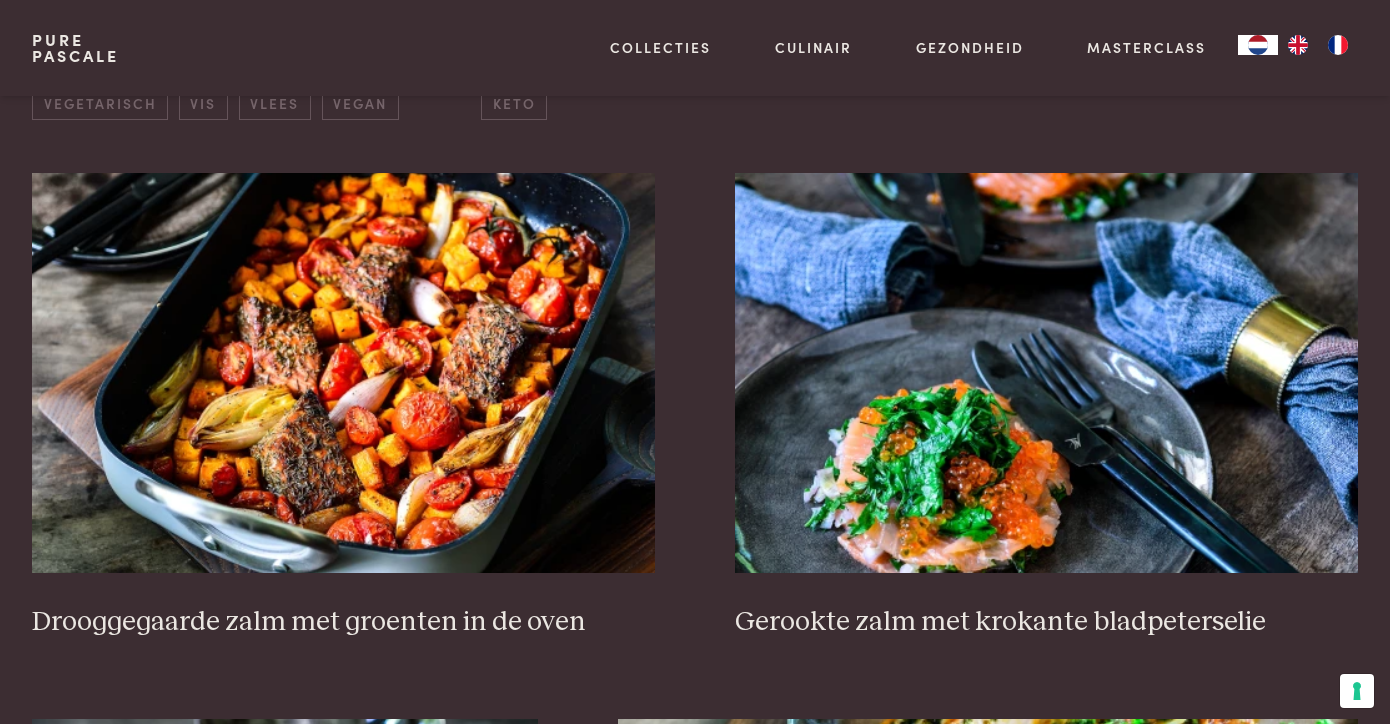scroll, scrollTop: 834, scrollLeft: 0, axis: vertical 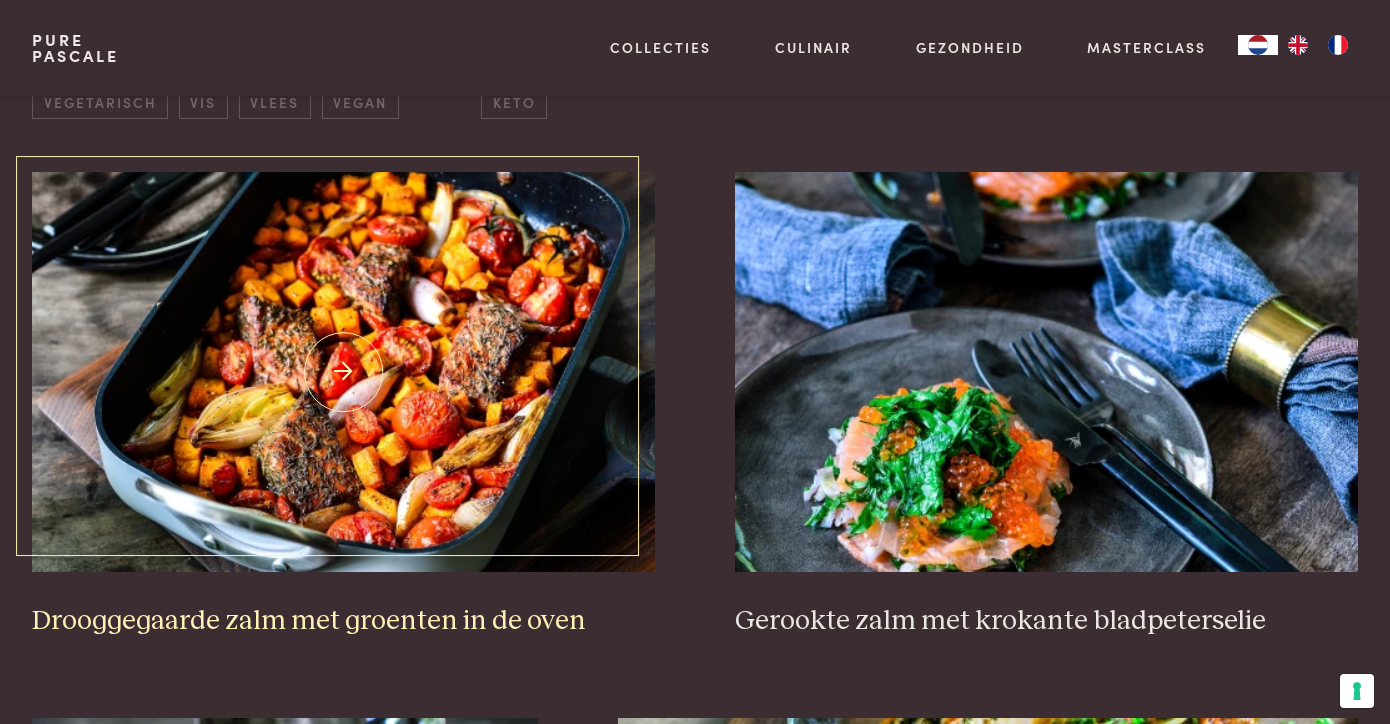 click at bounding box center (343, 372) 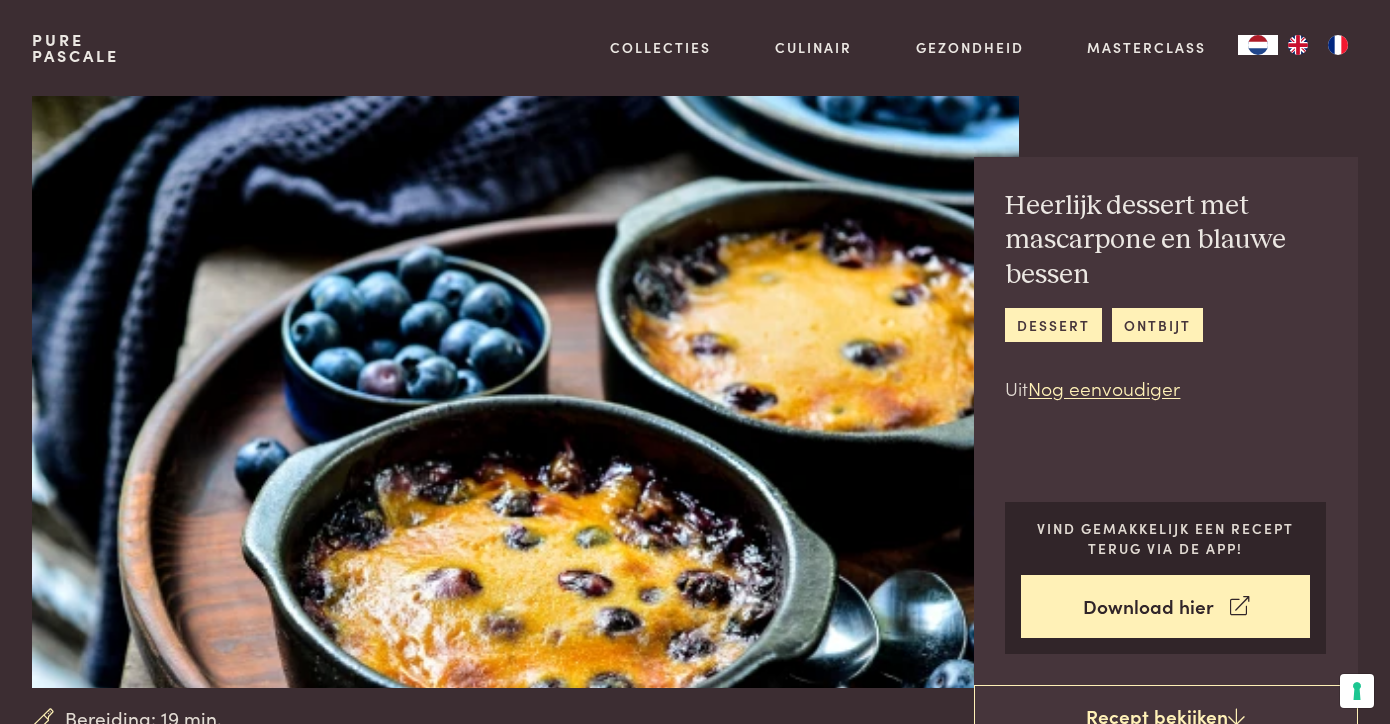 scroll, scrollTop: 0, scrollLeft: 0, axis: both 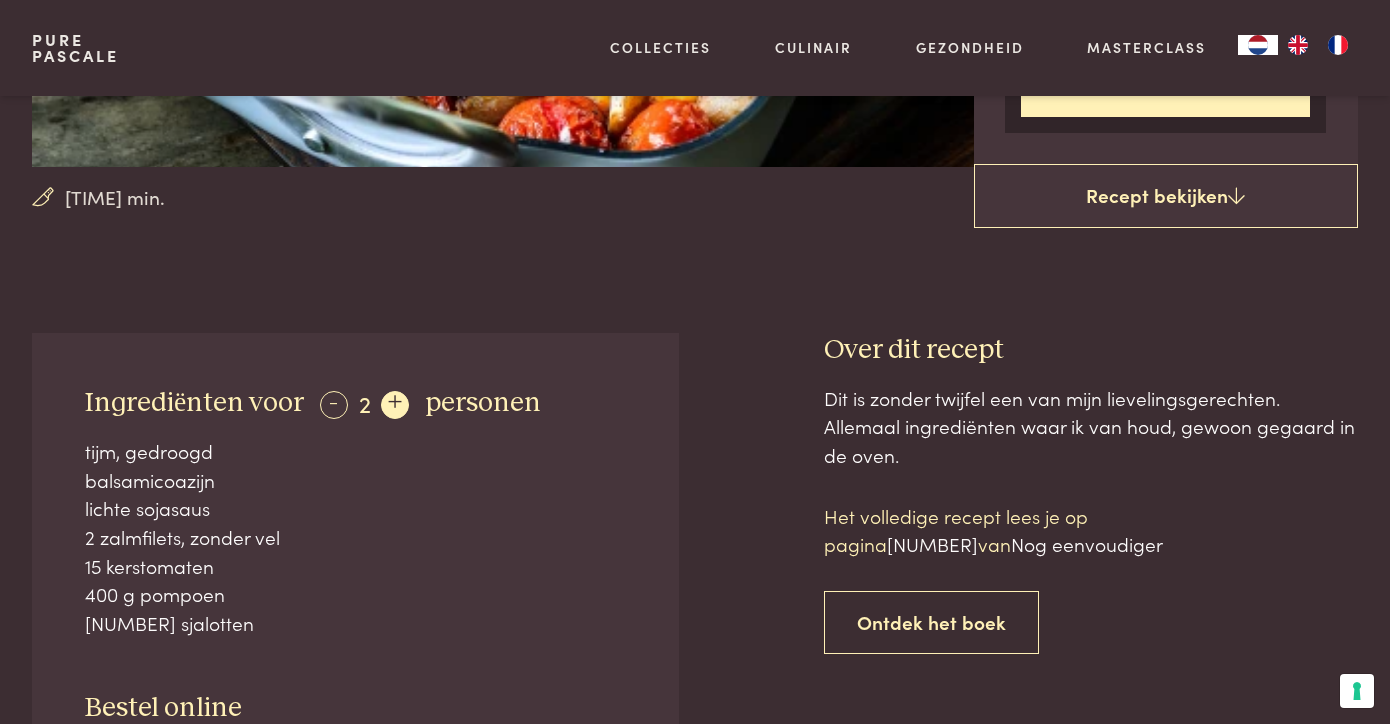 click on "+" at bounding box center (395, 405) 